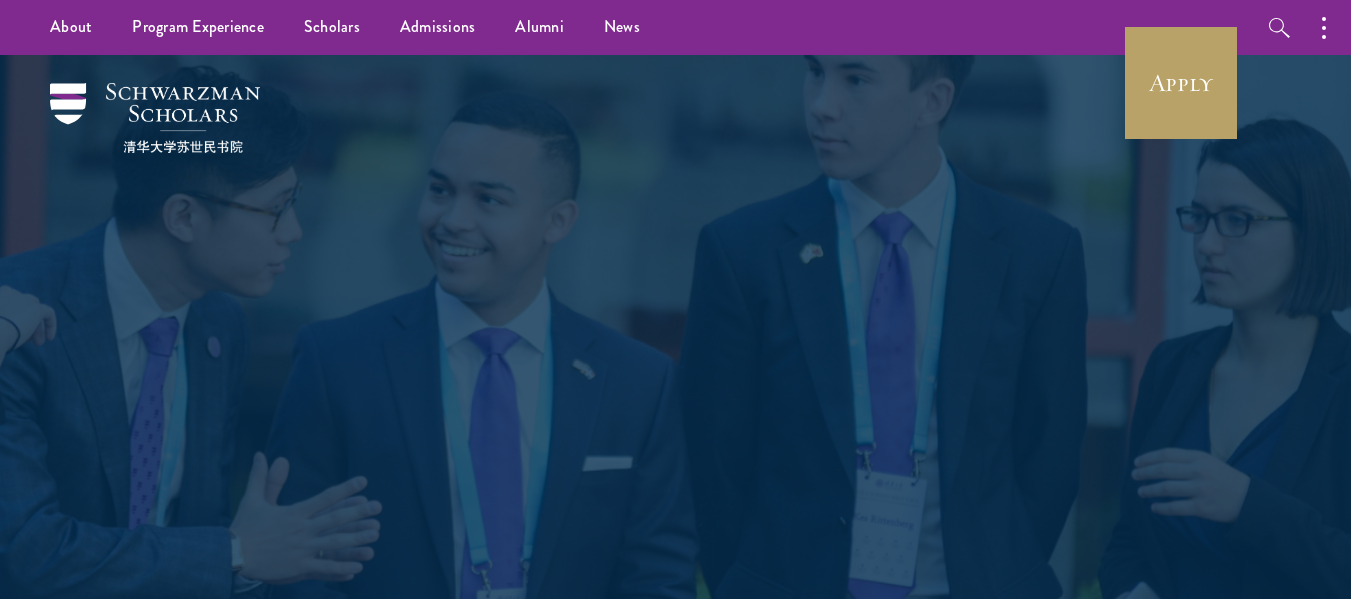 scroll, scrollTop: 0, scrollLeft: 0, axis: both 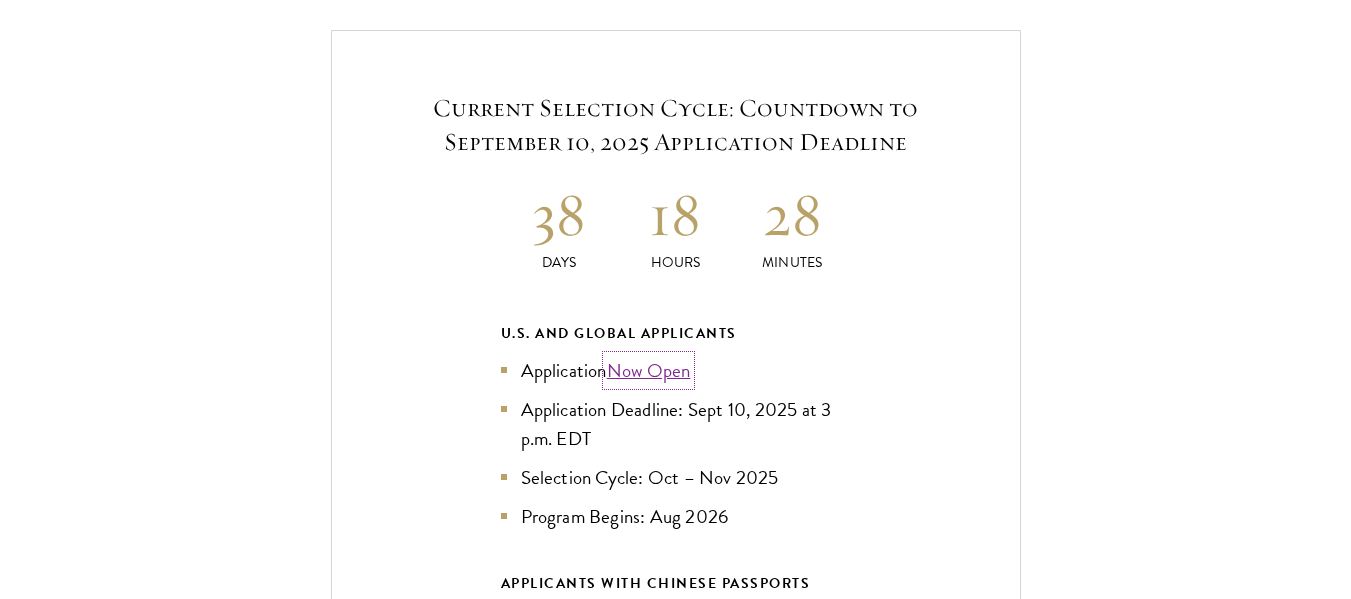 click on "Now Open" at bounding box center (649, 370) 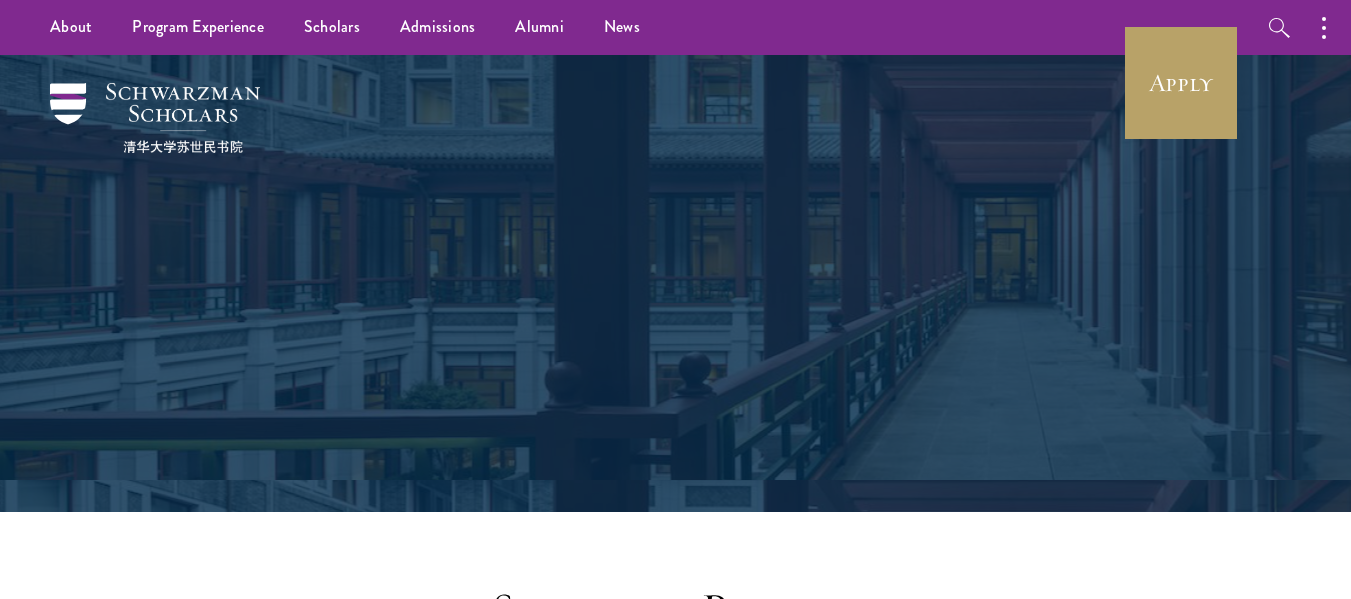 scroll, scrollTop: 0, scrollLeft: 0, axis: both 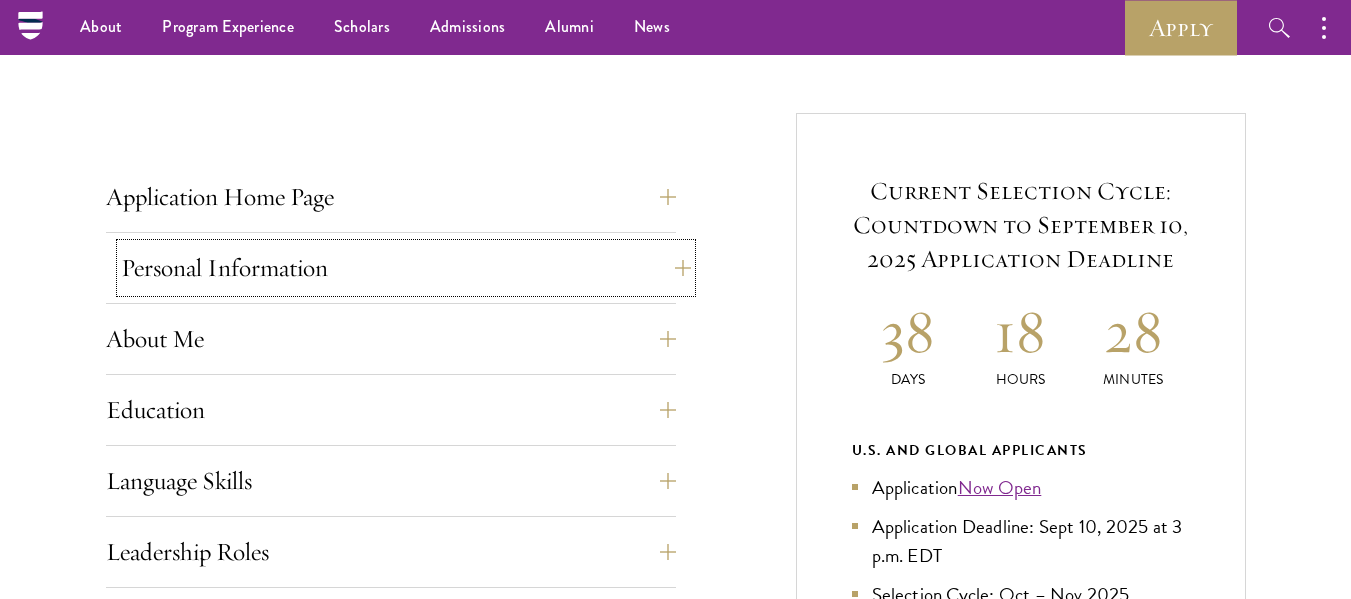 click on "Personal Information" at bounding box center [406, 268] 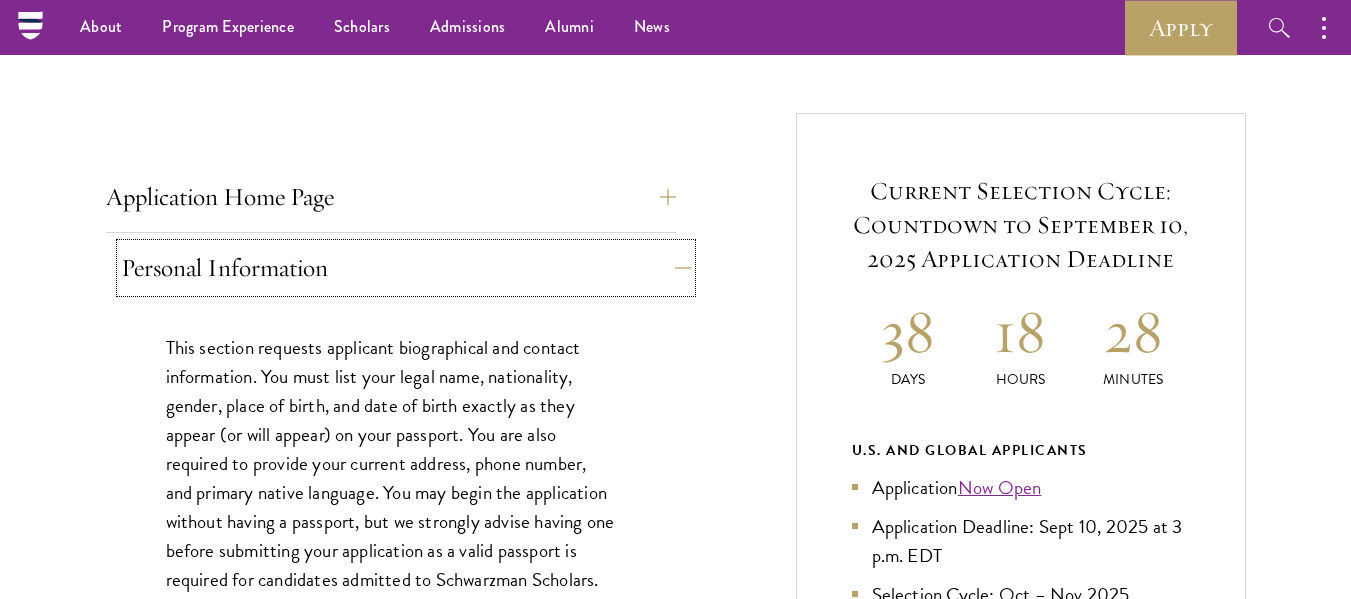 type 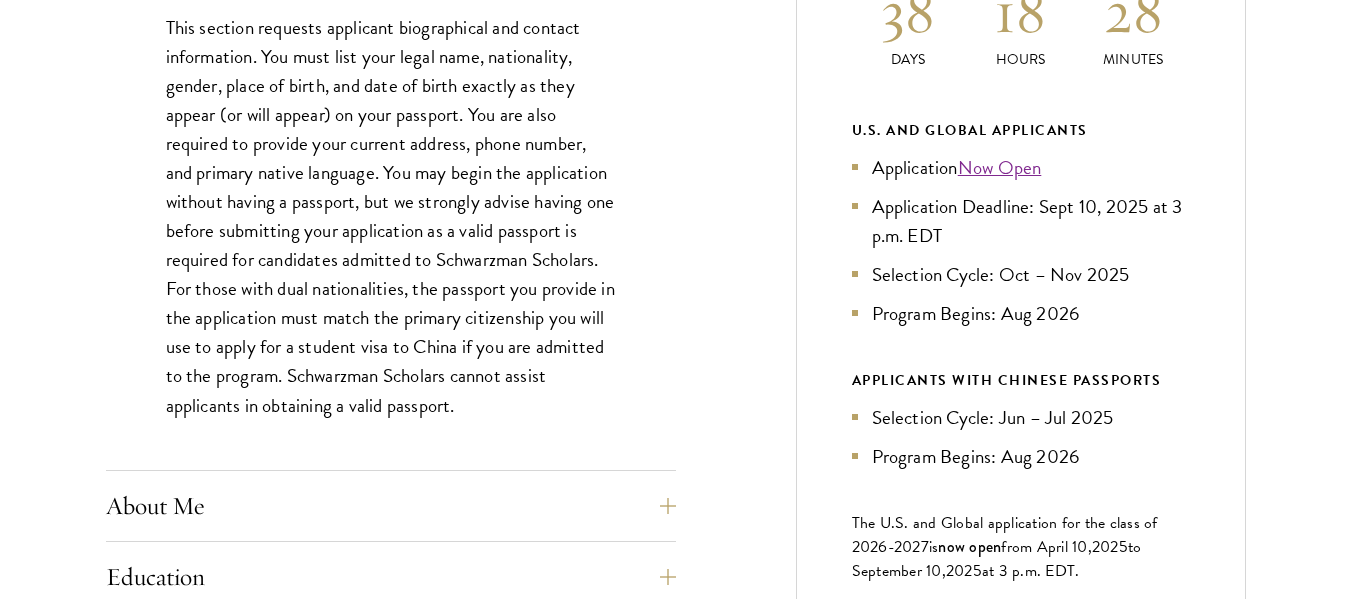 click on "This section requests applicant biographical and contact information. You must list your legal name, nationality, gender, place of birth, and date of birth exactly as they appear (or will appear) on your passport. You are also required to provide your current address, phone number, and primary native language. You may begin the application without having a passport, but we strongly advise having one before submitting your application as a valid passport is required for candidates admitted to Schwarzman Scholars. For those with dual nationalities, the passport you provide in the application must match the primary citizenship you will use to apply for a student visa to China if you are admitted to the program. Schwarzman Scholars cannot assist applicants in obtaining a valid passport." at bounding box center [391, 226] 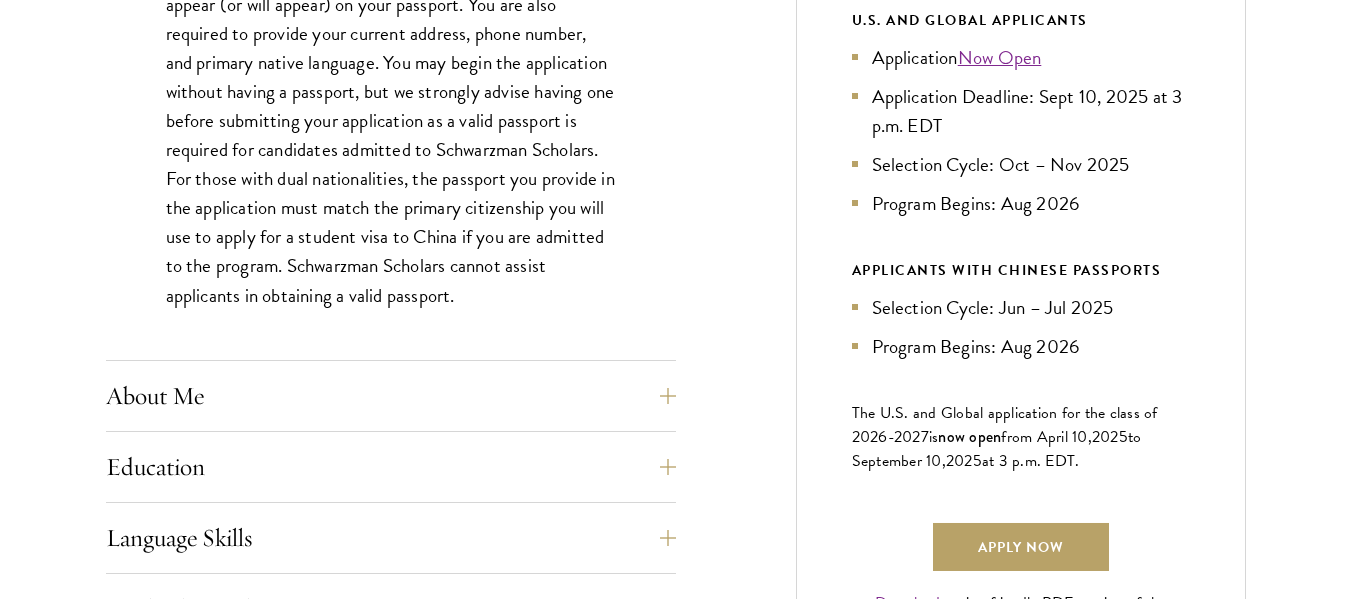 scroll, scrollTop: 1176, scrollLeft: 0, axis: vertical 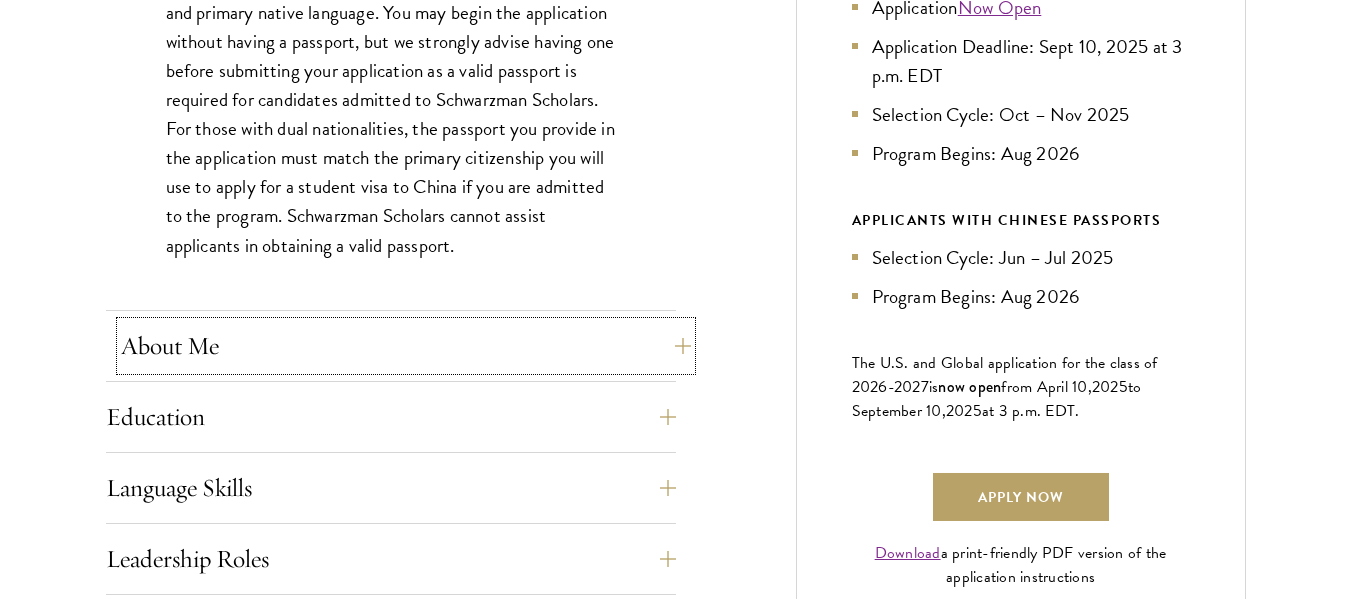 click on "About Me" at bounding box center (406, 346) 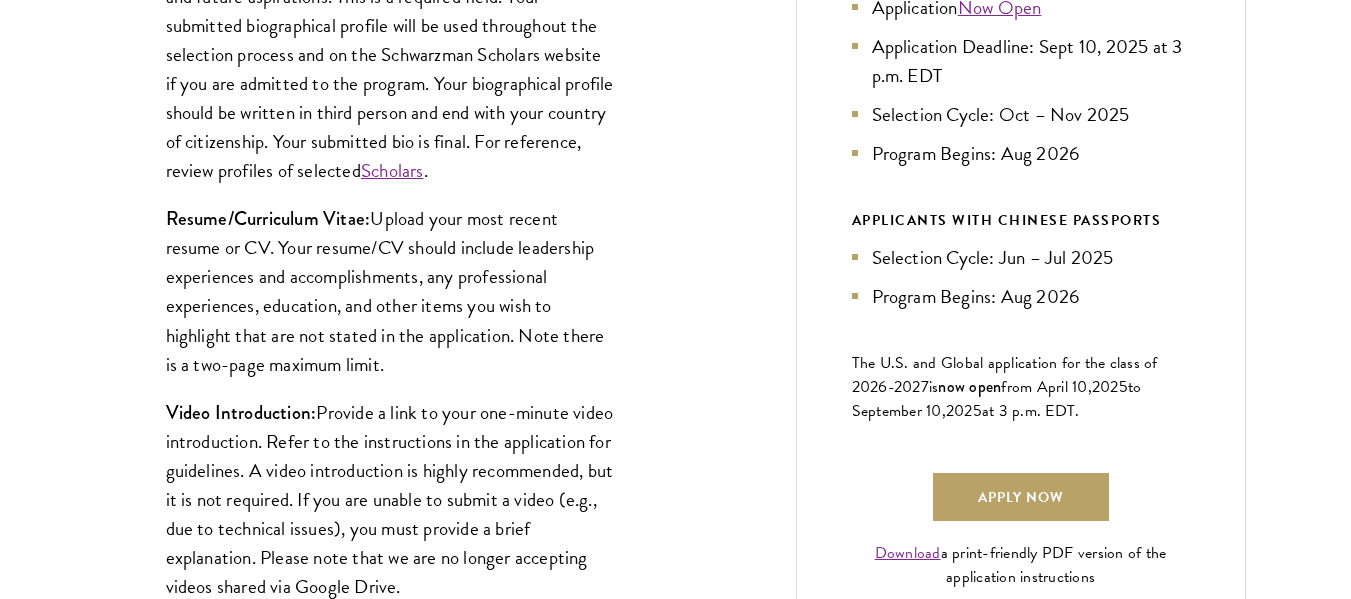 click on "Biographical Profile:  Provide a biographical profile of up to 100 words summarizing your leadership accomplishments and future aspirations. This is a required field. Your submitted biographical profile will be used throughout the selection process and on the Schwarzman Scholars website if you are admitted to the program. Your biographical profile should be written in third person and end with your country of citizenship. Your submitted bio is final. For reference, review profiles of selected  Scholars .
Resume/Curriculum Vitae:  Upload your most recent resume or CV. Your resume/CV should include leadership experiences and accomplishments, any professional experiences, education, and other items you wish to highlight that are not stated in the application. Note there is a two-page maximum limit.
Video Introduction:
Interests:  Select up to two interests that best identify with your professional and leadership aspirations.
Reapplicant Information:" at bounding box center (391, 379) 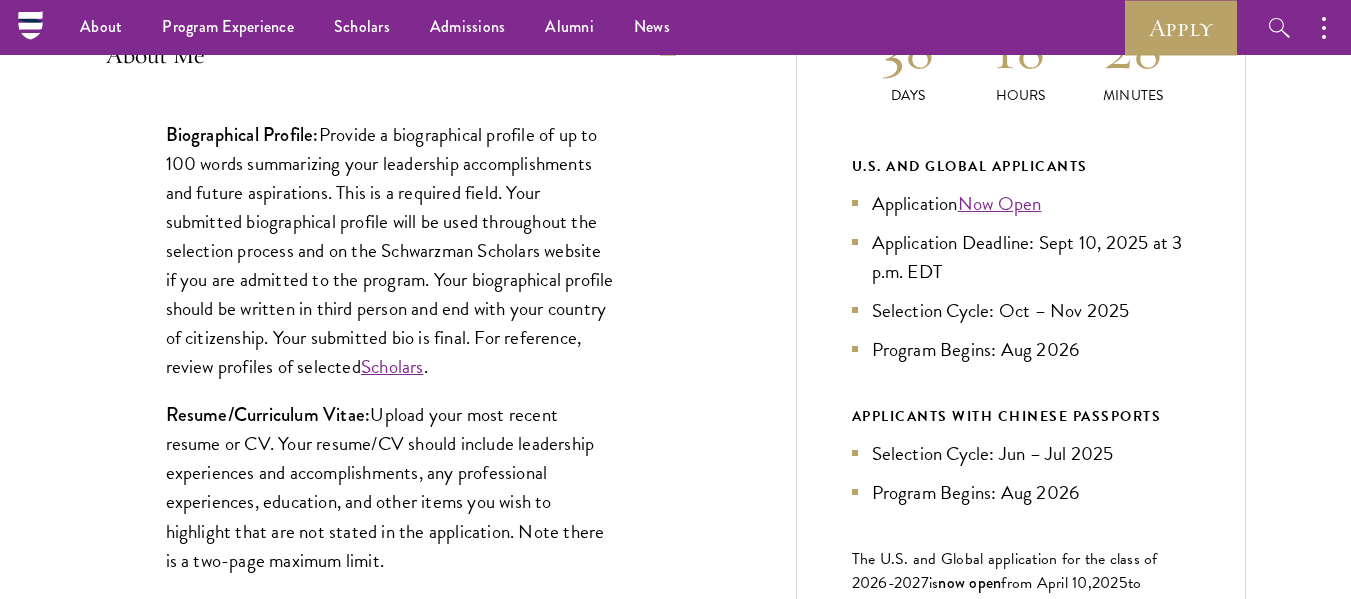 scroll, scrollTop: 976, scrollLeft: 0, axis: vertical 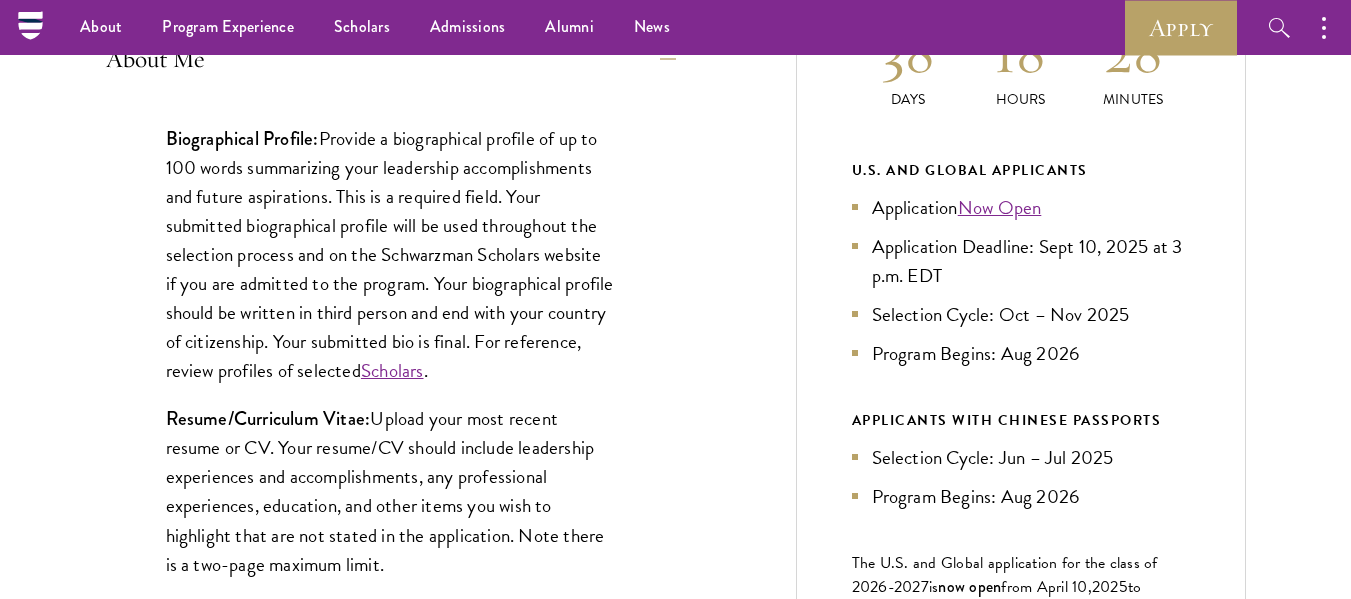 click on "Biographical Profile:  Provide a biographical profile of up to 100 words summarizing your leadership accomplishments and future aspirations. This is a required field. Your submitted biographical profile will be used throughout the selection process and on the Schwarzman Scholars website if you are admitted to the program. Your biographical profile should be written in third person and end with your country of citizenship. Your submitted bio is final. For reference, review profiles of selected  Scholars ." at bounding box center (391, 255) 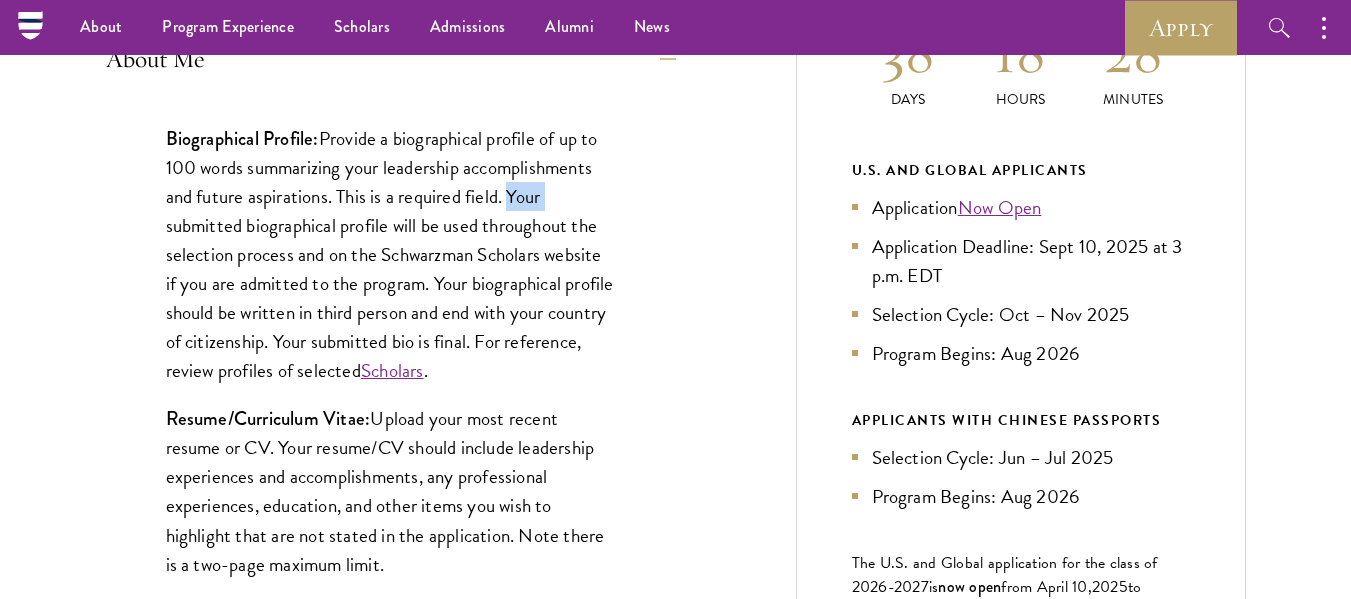 click on "Biographical Profile:  Provide a biographical profile of up to 100 words summarizing your leadership accomplishments and future aspirations. This is a required field. Your submitted biographical profile will be used throughout the selection process and on the Schwarzman Scholars website if you are admitted to the program. Your biographical profile should be written in third person and end with your country of citizenship. Your submitted bio is final. For reference, review profiles of selected  Scholars ." at bounding box center [391, 255] 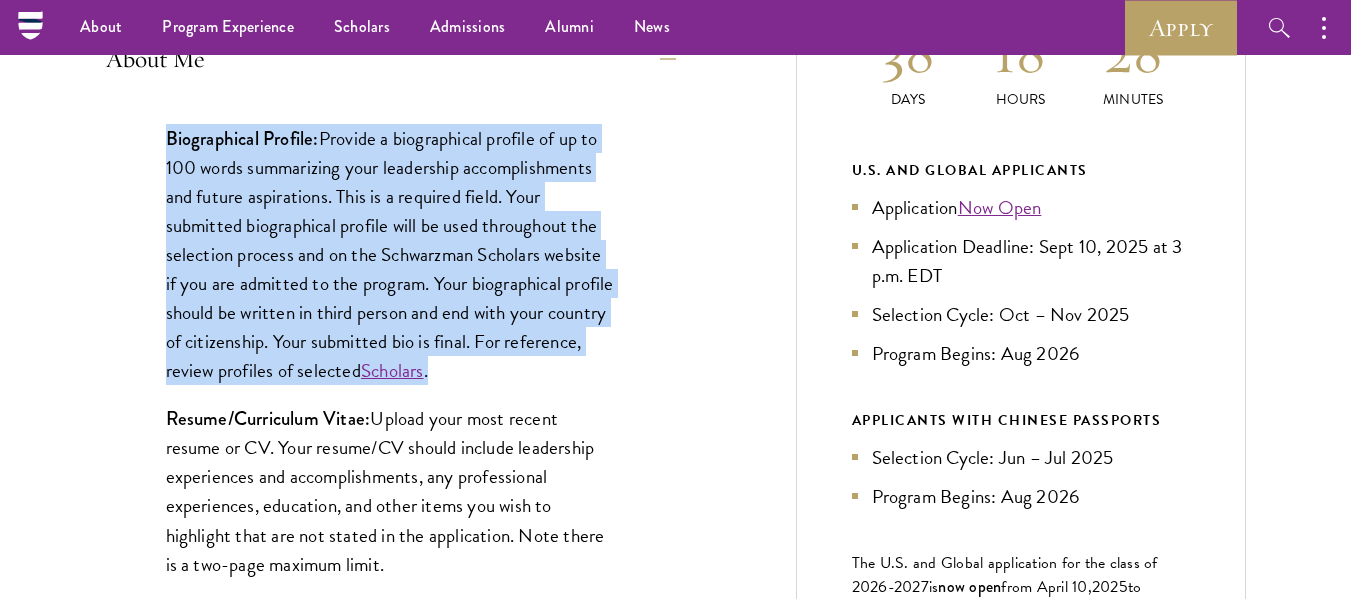 click on "Biographical Profile:  Provide a biographical profile of up to 100 words summarizing your leadership accomplishments and future aspirations. This is a required field. Your submitted biographical profile will be used throughout the selection process and on the Schwarzman Scholars website if you are admitted to the program. Your biographical profile should be written in third person and end with your country of citizenship. Your submitted bio is final. For reference, review profiles of selected  Scholars ." at bounding box center [391, 255] 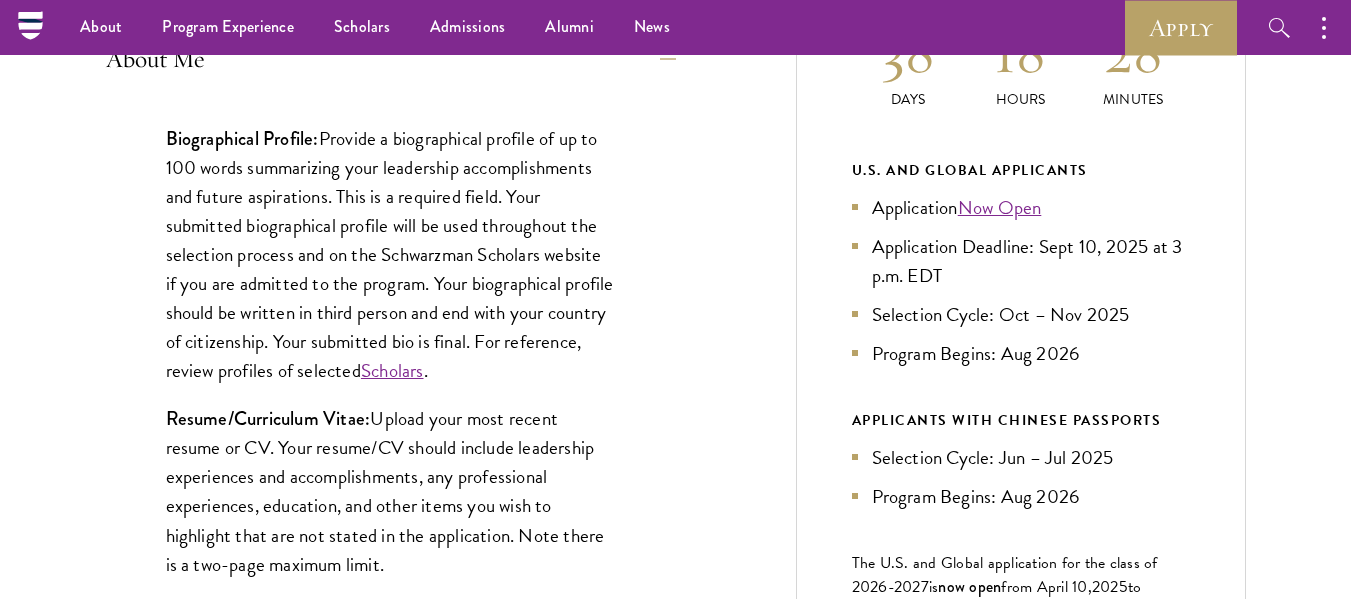click on "Biographical Profile:  Provide a biographical profile of up to 100 words summarizing your leadership accomplishments and future aspirations. This is a required field. Your submitted biographical profile will be used throughout the selection process and on the Schwarzman Scholars website if you are admitted to the program. Your biographical profile should be written in third person and end with your country of citizenship. Your submitted bio is final. For reference, review profiles of selected  Scholars ." at bounding box center [391, 255] 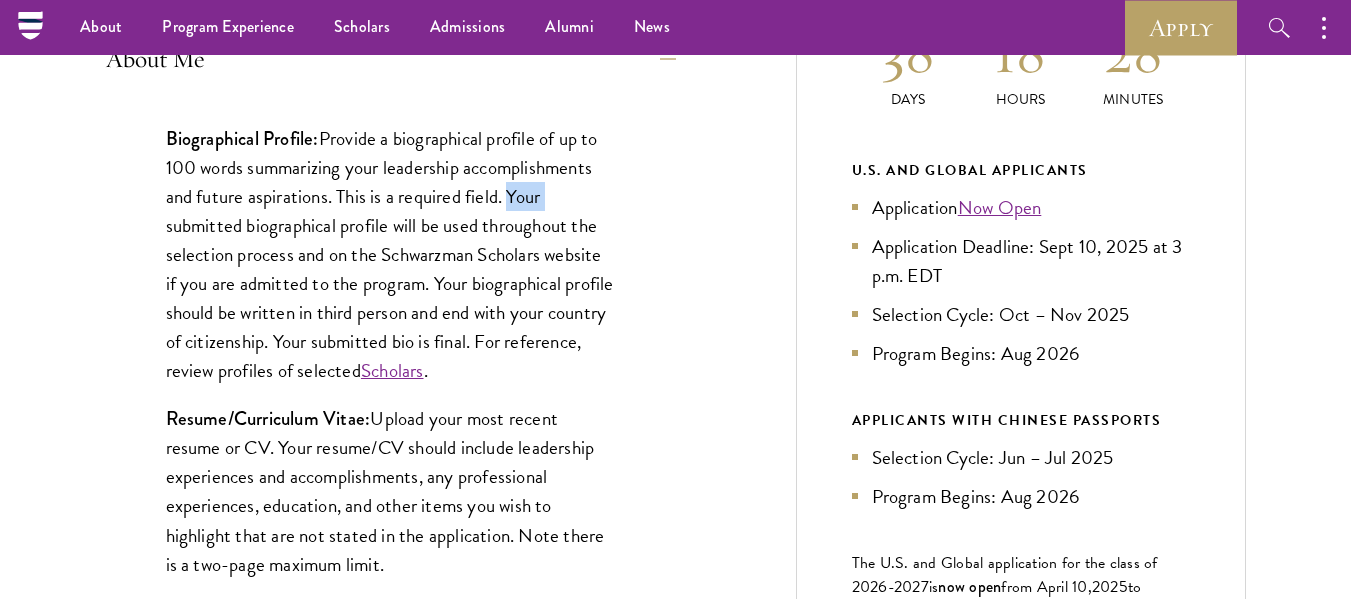 click on "Biographical Profile:  Provide a biographical profile of up to 100 words summarizing your leadership accomplishments and future aspirations. This is a required field. Your submitted biographical profile will be used throughout the selection process and on the Schwarzman Scholars website if you are admitted to the program. Your biographical profile should be written in third person and end with your country of citizenship. Your submitted bio is final. For reference, review profiles of selected  Scholars ." at bounding box center [391, 255] 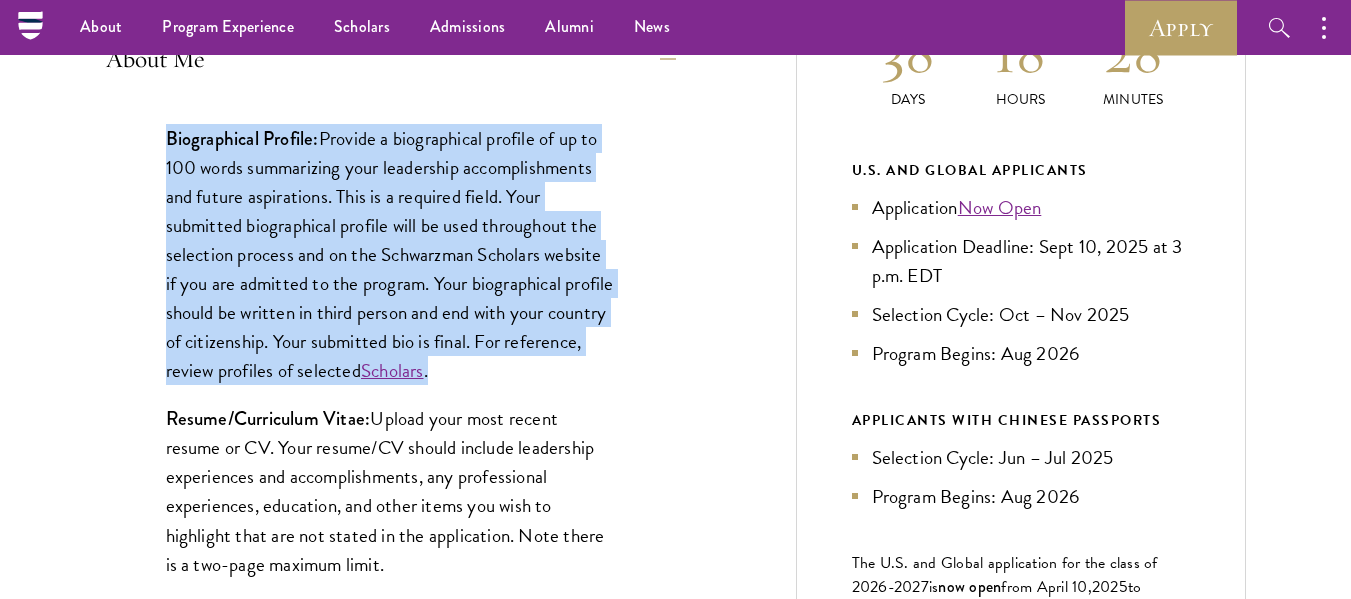 click on "Biographical Profile:  Provide a biographical profile of up to 100 words summarizing your leadership accomplishments and future aspirations. This is a required field. Your submitted biographical profile will be used throughout the selection process and on the Schwarzman Scholars website if you are admitted to the program. Your biographical profile should be written in third person and end with your country of citizenship. Your submitted bio is final. For reference, review profiles of selected  Scholars ." at bounding box center (391, 255) 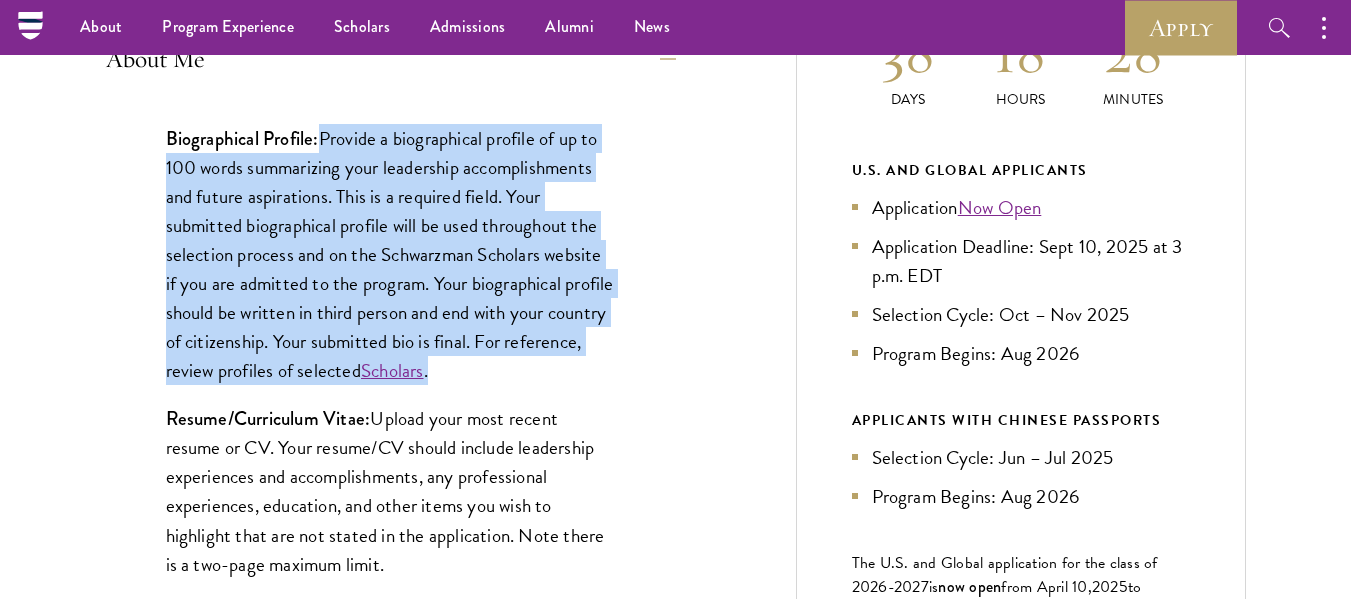 drag, startPoint x: 325, startPoint y: 148, endPoint x: 536, endPoint y: 378, distance: 312.12338 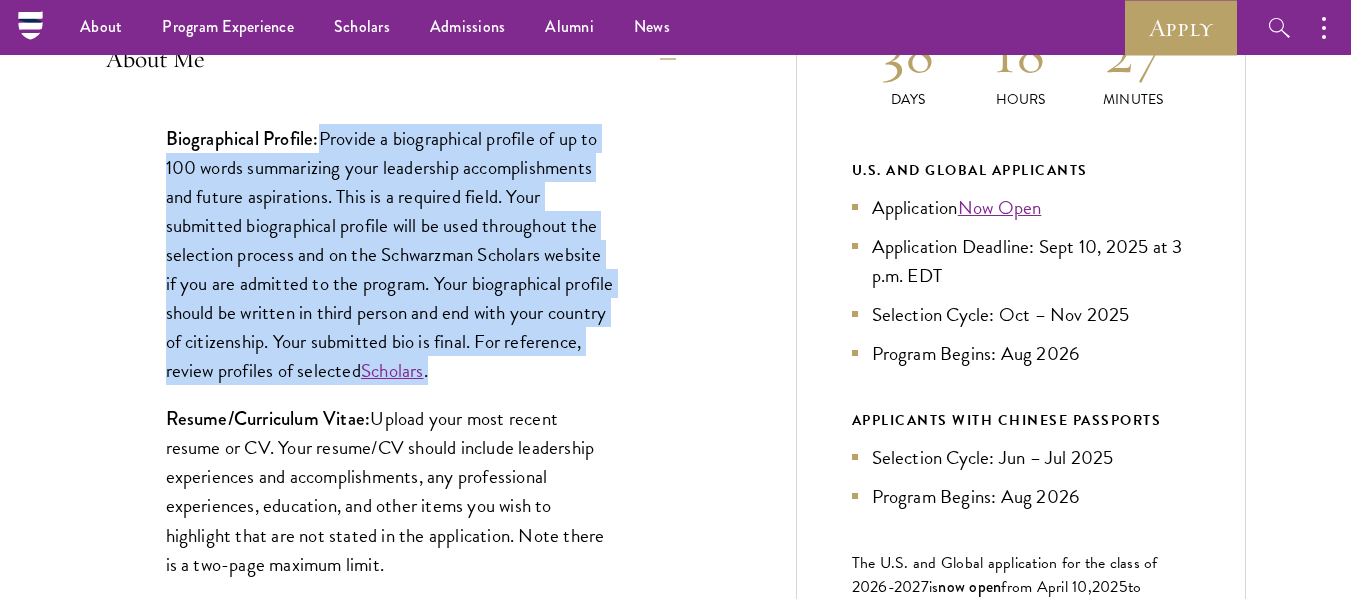 click on "Biographical Profile:  Provide a biographical profile of up to 100 words summarizing your leadership accomplishments and future aspirations. This is a required field. Your submitted biographical profile will be used throughout the selection process and on the Schwarzman Scholars website if you are admitted to the program. Your biographical profile should be written in third person and end with your country of citizenship. Your submitted bio is final. For reference, review profiles of selected  Scholars ." at bounding box center [391, 255] 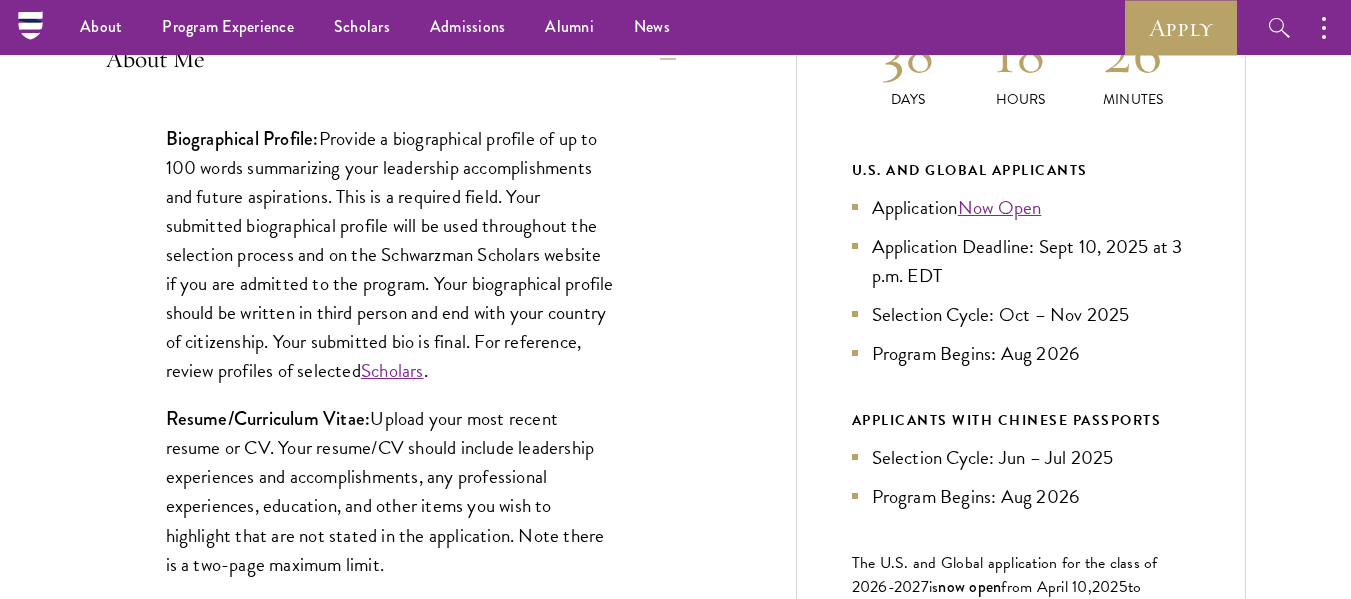 click on "Biographical Profile:  Provide a biographical profile of up to 100 words summarizing your leadership accomplishments and future aspirations. This is a required field. Your submitted biographical profile will be used throughout the selection process and on the Schwarzman Scholars website if you are admitted to the program. Your biographical profile should be written in third person and end with your country of citizenship. Your submitted bio is final. For reference, review profiles of selected  Scholars ." at bounding box center [391, 255] 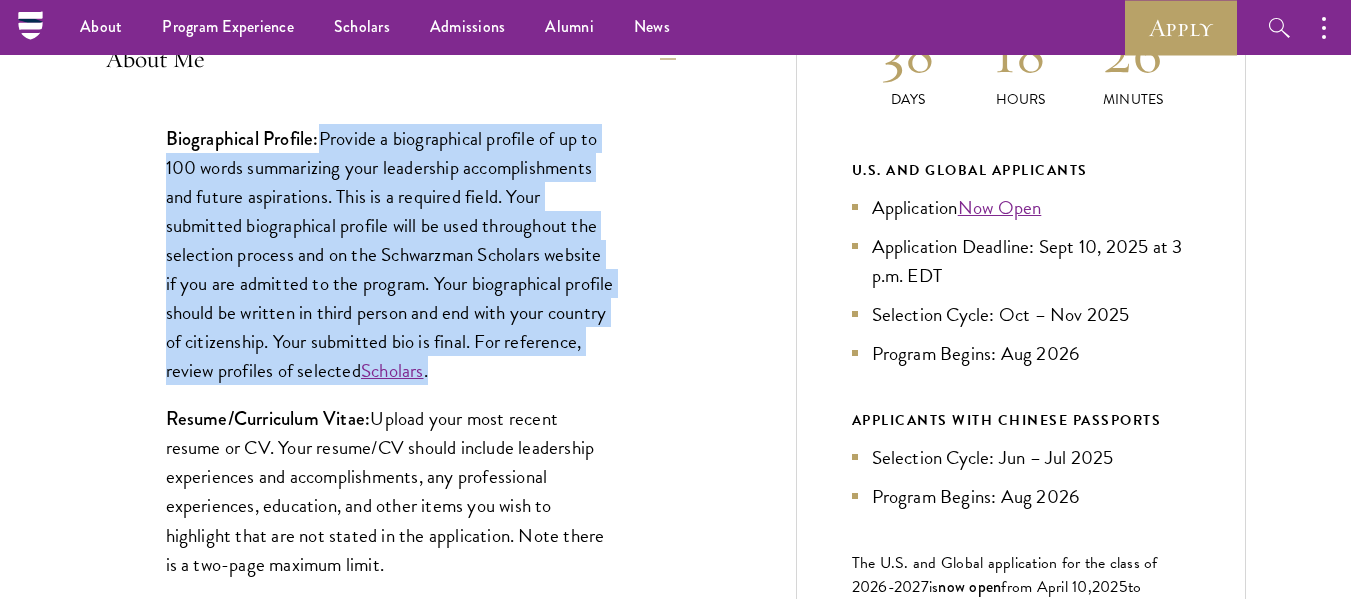 drag, startPoint x: 324, startPoint y: 143, endPoint x: 548, endPoint y: 375, distance: 322.4903 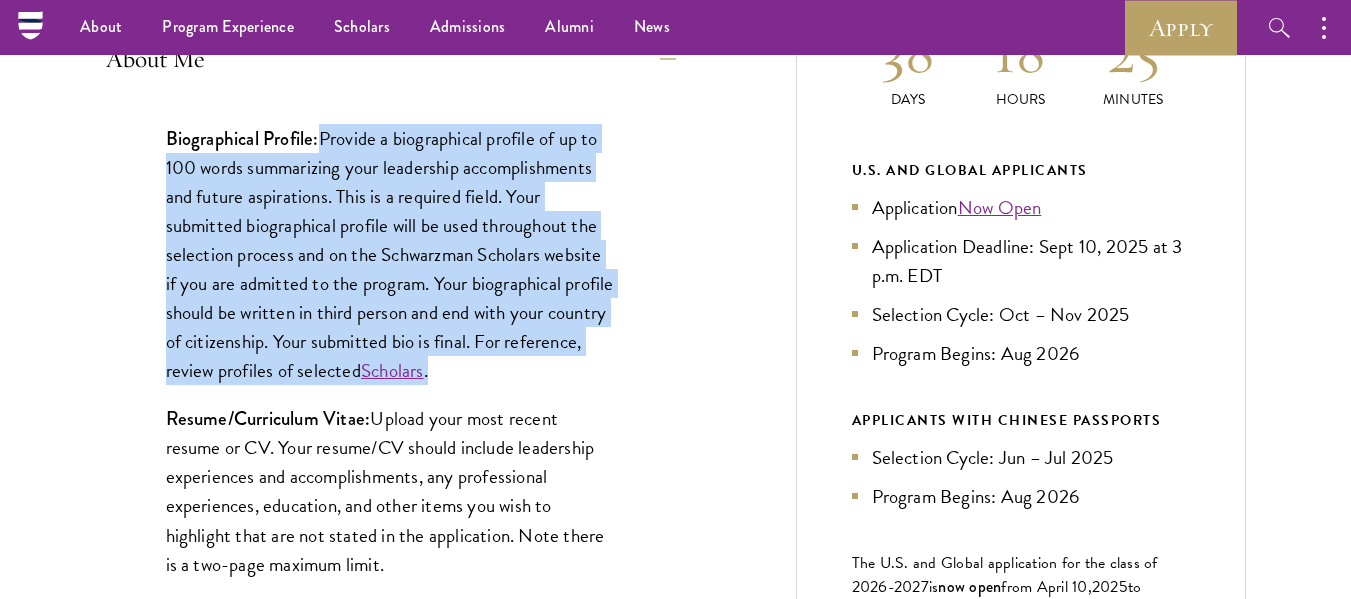 click on "Biographical Profile:  Provide a biographical profile of up to 100 words summarizing your leadership accomplishments and future aspirations. This is a required field. Your submitted biographical profile will be used throughout the selection process and on the Schwarzman Scholars website if you are admitted to the program. Your biographical profile should be written in third person and end with your country of citizenship. Your submitted bio is final. For reference, review profiles of selected  Scholars ." at bounding box center (391, 255) 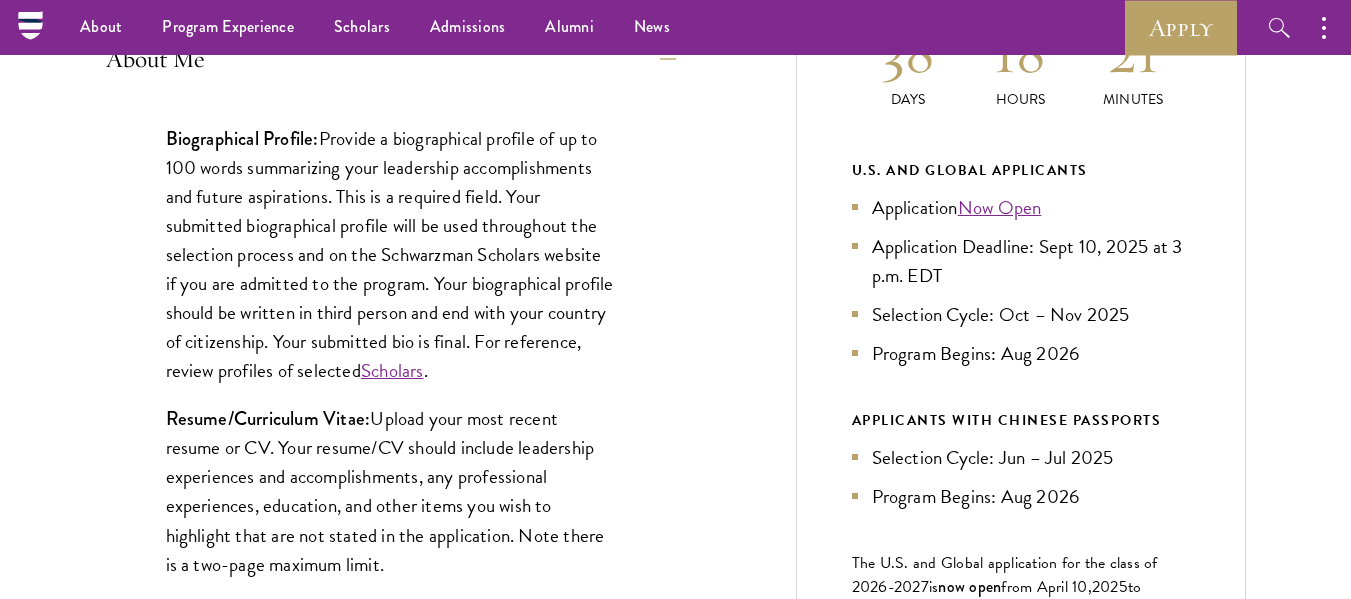click on "Biographical Profile:  Provide a biographical profile of up to 100 words summarizing your leadership accomplishments and future aspirations. This is a required field. Your submitted biographical profile will be used throughout the selection process and on the Schwarzman Scholars website if you are admitted to the program. Your biographical profile should be written in third person and end with your country of citizenship. Your submitted bio is final. For reference, review profiles of selected  Scholars ." at bounding box center [391, 255] 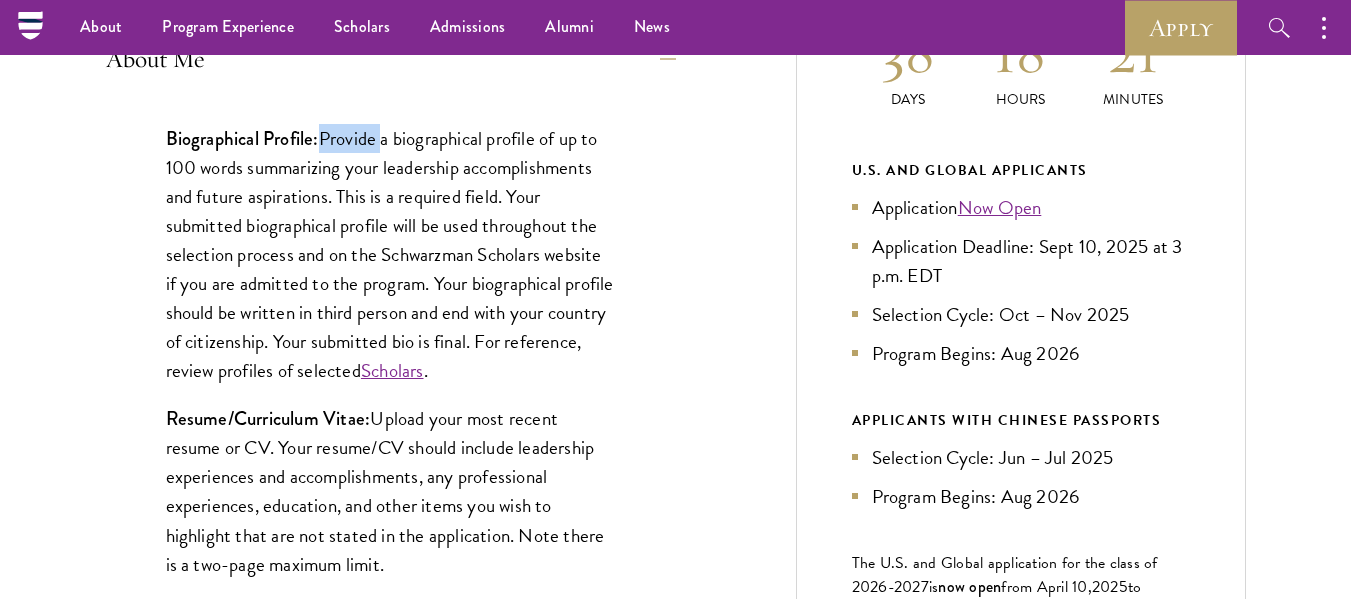 click on "Biographical Profile:  Provide a biographical profile of up to 100 words summarizing your leadership accomplishments and future aspirations. This is a required field. Your submitted biographical profile will be used throughout the selection process and on the Schwarzman Scholars website if you are admitted to the program. Your biographical profile should be written in third person and end with your country of citizenship. Your submitted bio is final. For reference, review profiles of selected  Scholars ." at bounding box center (391, 255) 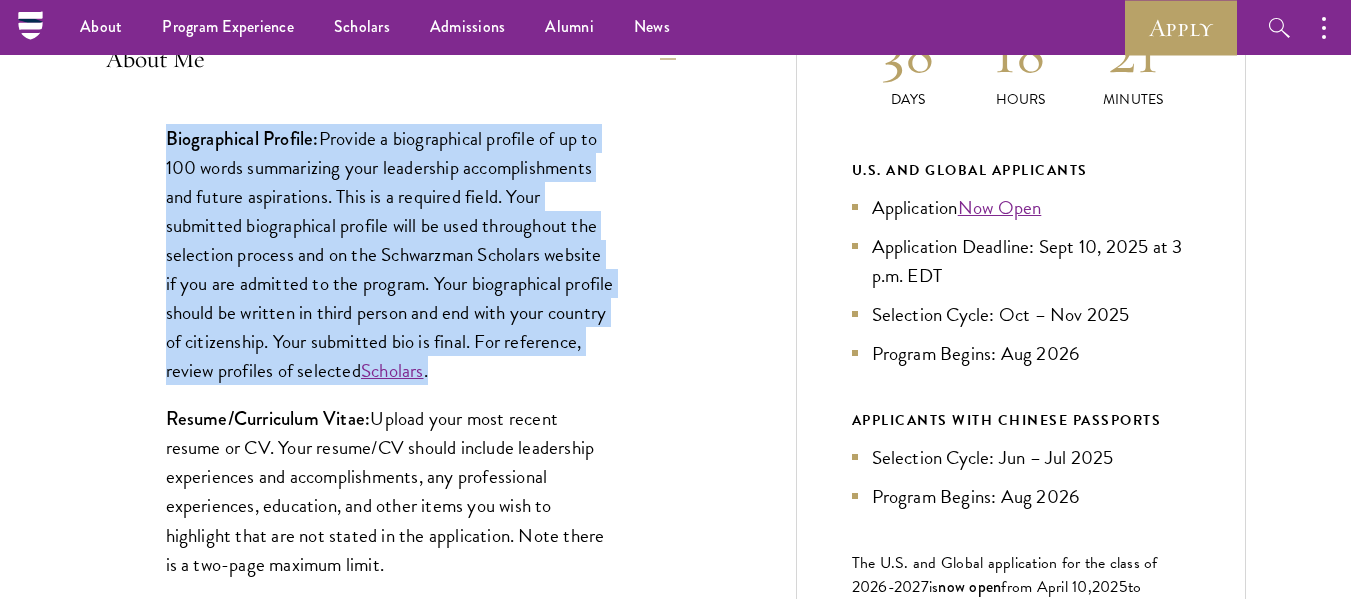 click on "Biographical Profile:  Provide a biographical profile of up to 100 words summarizing your leadership accomplishments and future aspirations. This is a required field. Your submitted biographical profile will be used throughout the selection process and on the Schwarzman Scholars website if you are admitted to the program. Your biographical profile should be written in third person and end with your country of citizenship. Your submitted bio is final. For reference, review profiles of selected  Scholars ." at bounding box center [391, 255] 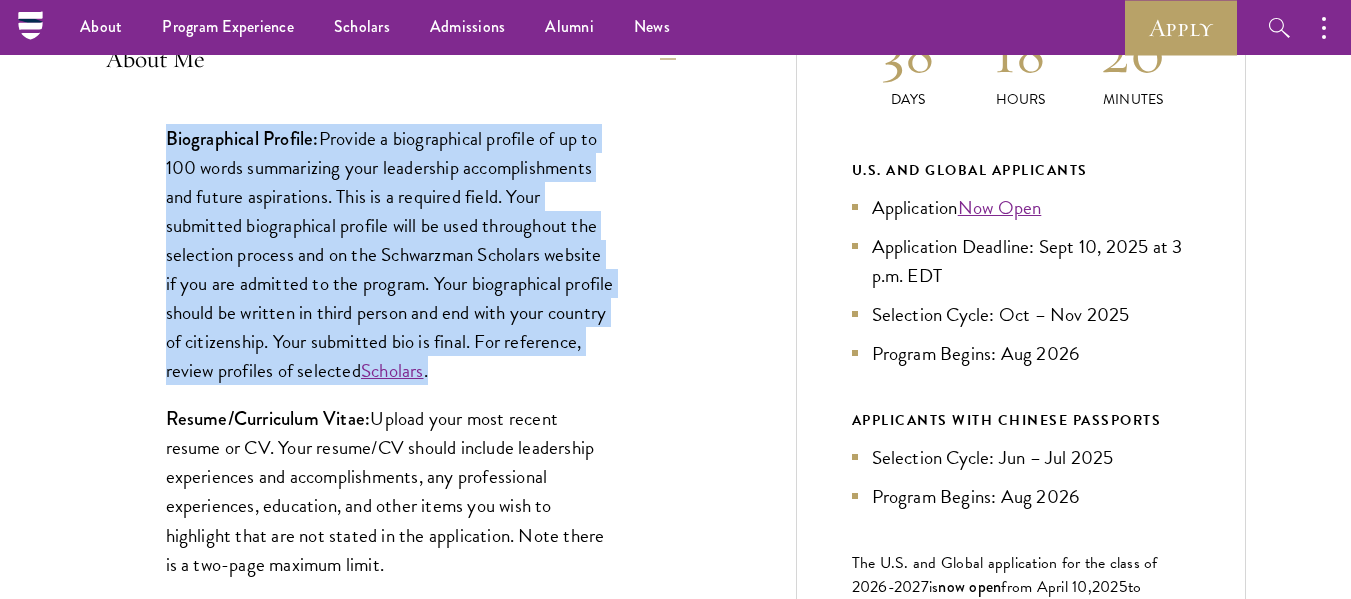 click on "Biographical Profile:  Provide a biographical profile of up to 100 words summarizing your leadership accomplishments and future aspirations. This is a required field. Your submitted biographical profile will be used throughout the selection process and on the Schwarzman Scholars website if you are admitted to the program. Your biographical profile should be written in third person and end with your country of citizenship. Your submitted bio is final. For reference, review profiles of selected  Scholars .
Resume/Curriculum Vitae:  Upload your most recent resume or CV. Your resume/CV should include leadership experiences and accomplishments, any professional experiences, education, and other items you wish to highlight that are not stated in the application. Note there is a two-page maximum limit.
Video Introduction:
Interests:  Select up to two interests that best identify with your professional and leadership aspirations.
Reapplicant Information:" at bounding box center [391, 579] 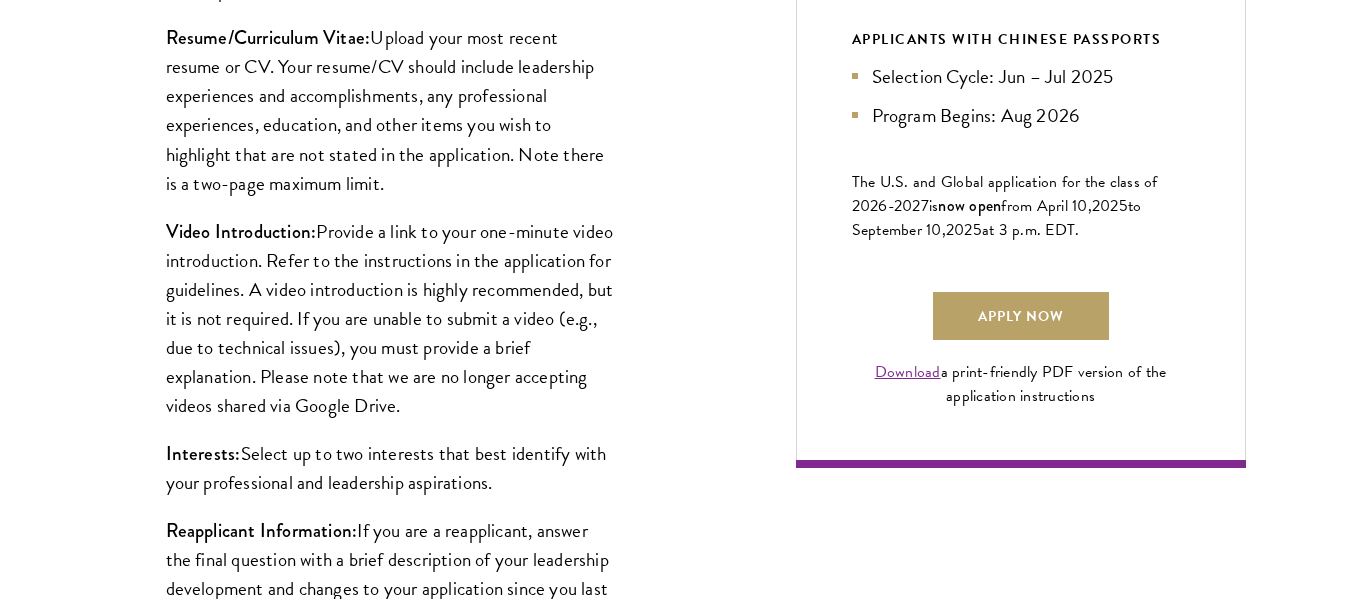 scroll, scrollTop: 1376, scrollLeft: 0, axis: vertical 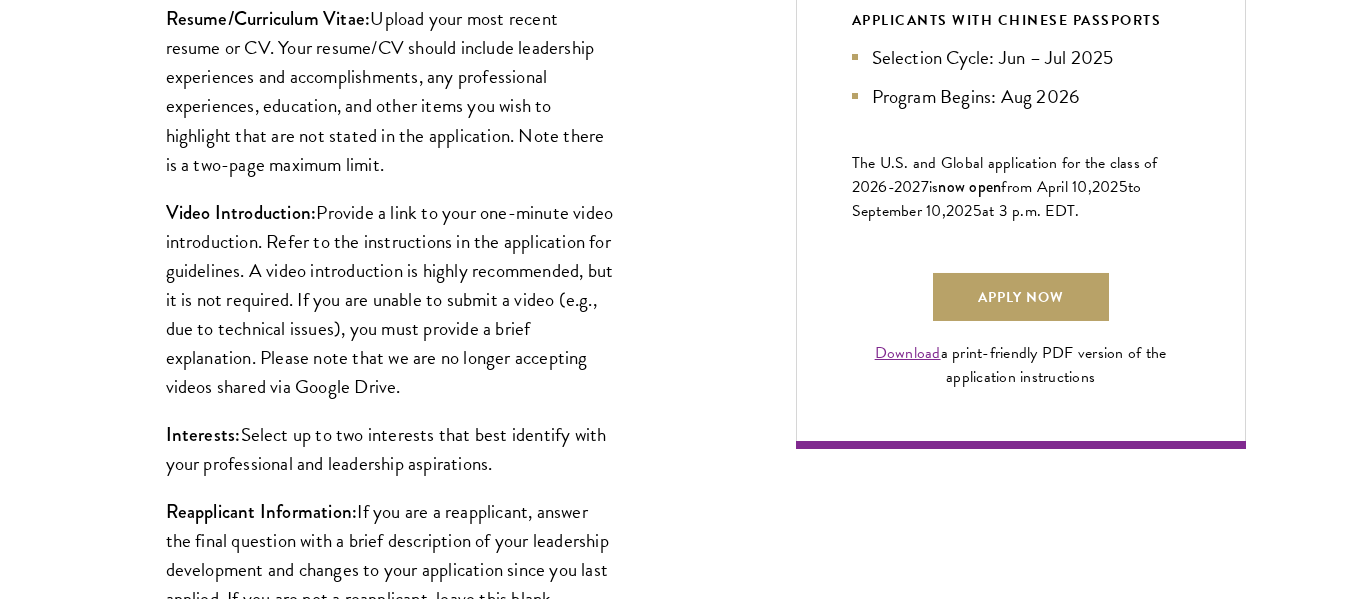 click on "Video Introduction:  Provide a link to your one-minute video introduction. Refer to the instructions in the application for guidelines. A video introduction is highly recommended, but it is not required. If you are unable to submit a video (e.g., due to technical issues), you must provide a brief explanation. Please note that we are no longer accepting videos shared via Google Drive." at bounding box center [391, 299] 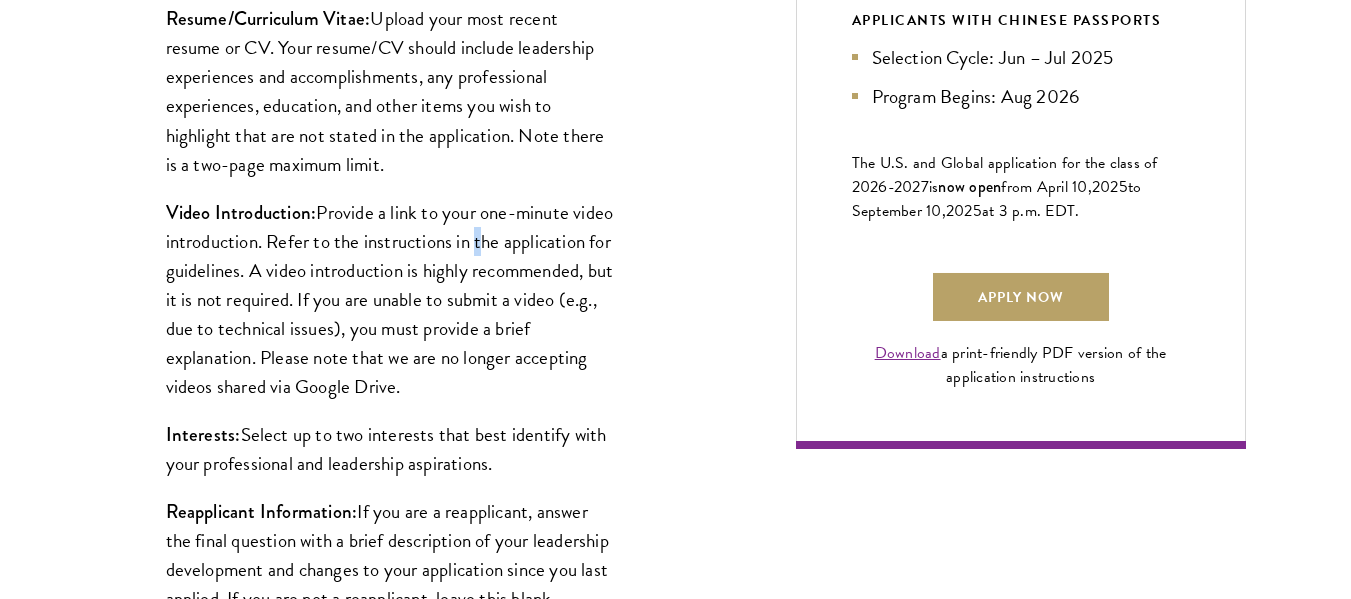 click on "Video Introduction:  Provide a link to your one-minute video introduction. Refer to the instructions in the application for guidelines. A video introduction is highly recommended, but it is not required. If you are unable to submit a video (e.g., due to technical issues), you must provide a brief explanation. Please note that we are no longer accepting videos shared via Google Drive." at bounding box center (391, 299) 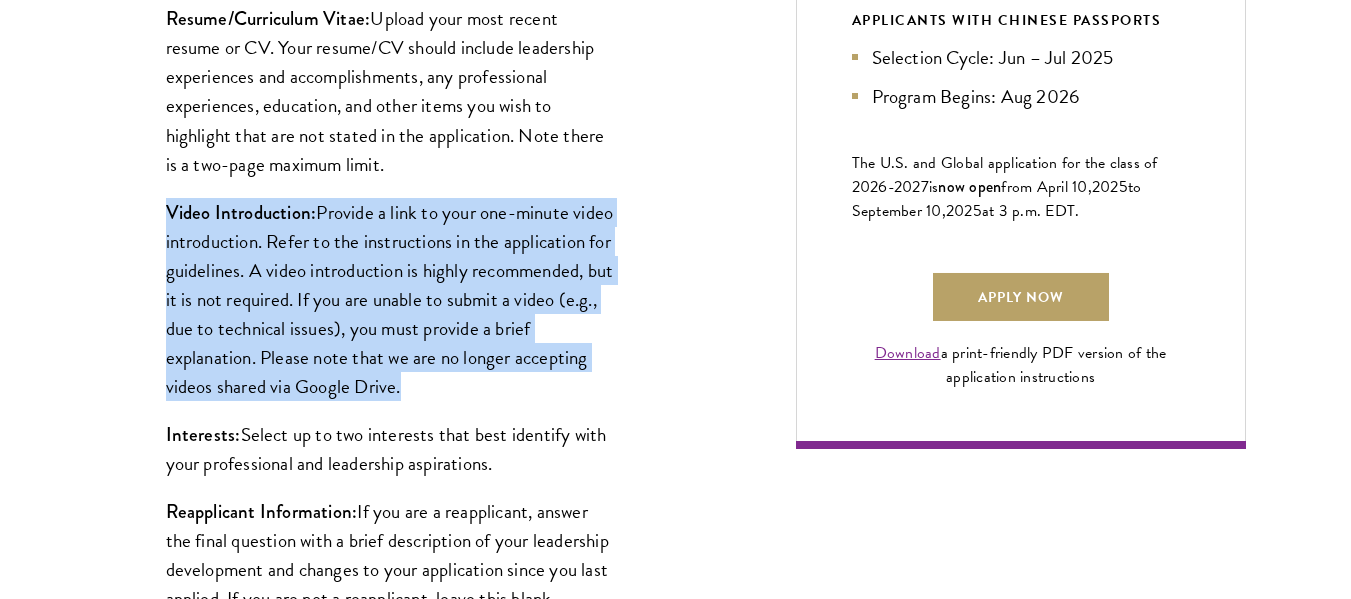 click on "Video Introduction:  Provide a link to your one-minute video introduction. Refer to the instructions in the application for guidelines. A video introduction is highly recommended, but it is not required. If you are unable to submit a video (e.g., due to technical issues), you must provide a brief explanation. Please note that we are no longer accepting videos shared via Google Drive." at bounding box center [391, 299] 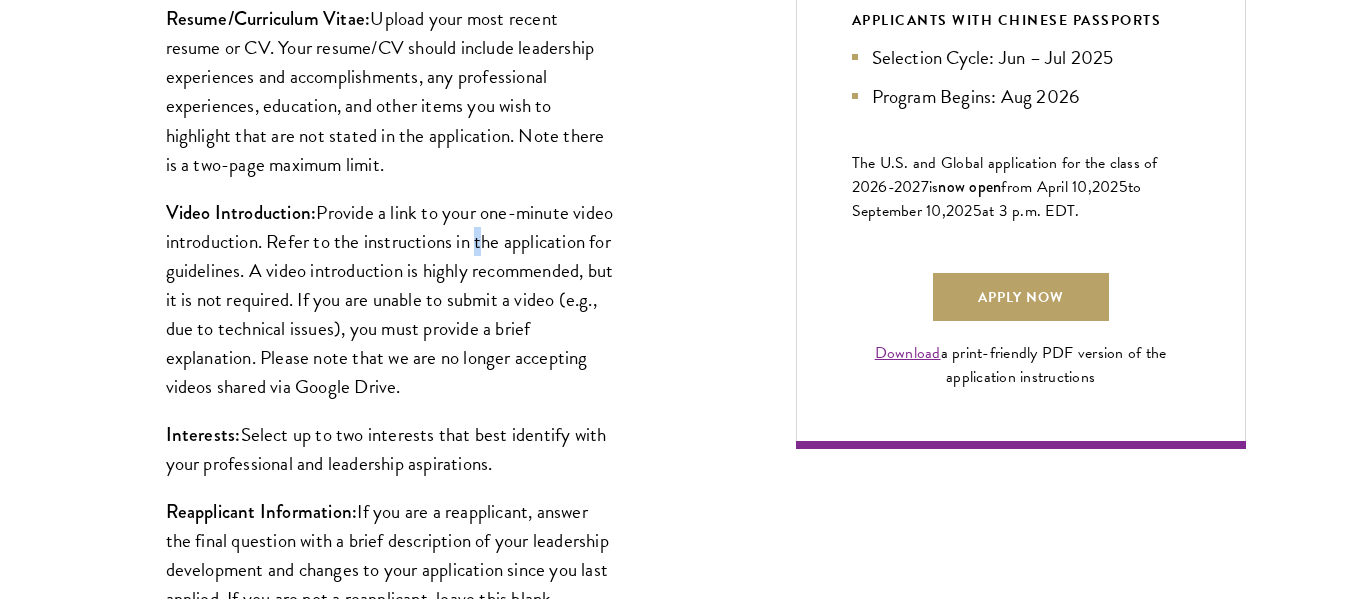 click on "Video Introduction:  Provide a link to your one-minute video introduction. Refer to the instructions in the application for guidelines. A video introduction is highly recommended, but it is not required. If you are unable to submit a video (e.g., due to technical issues), you must provide a brief explanation. Please note that we are no longer accepting videos shared via Google Drive." at bounding box center (391, 299) 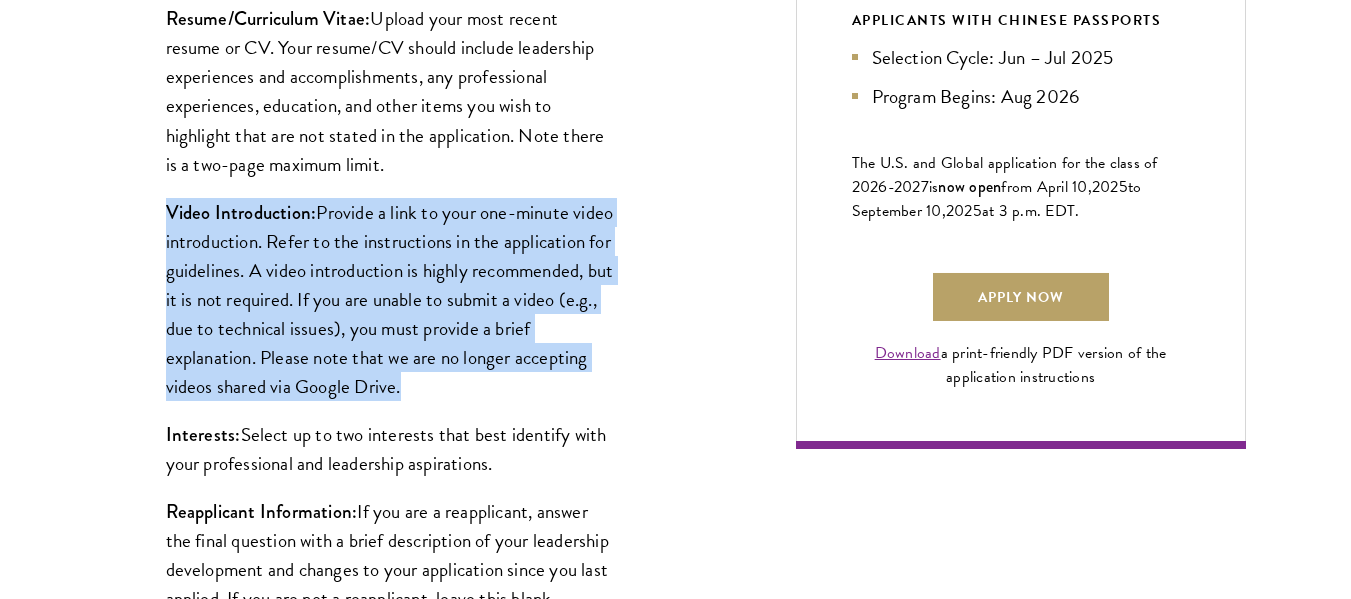 click on "Video Introduction:  Provide a link to your one-minute video introduction. Refer to the instructions in the application for guidelines. A video introduction is highly recommended, but it is not required. If you are unable to submit a video (e.g., due to technical issues), you must provide a brief explanation. Please note that we are no longer accepting videos shared via Google Drive." at bounding box center [391, 299] 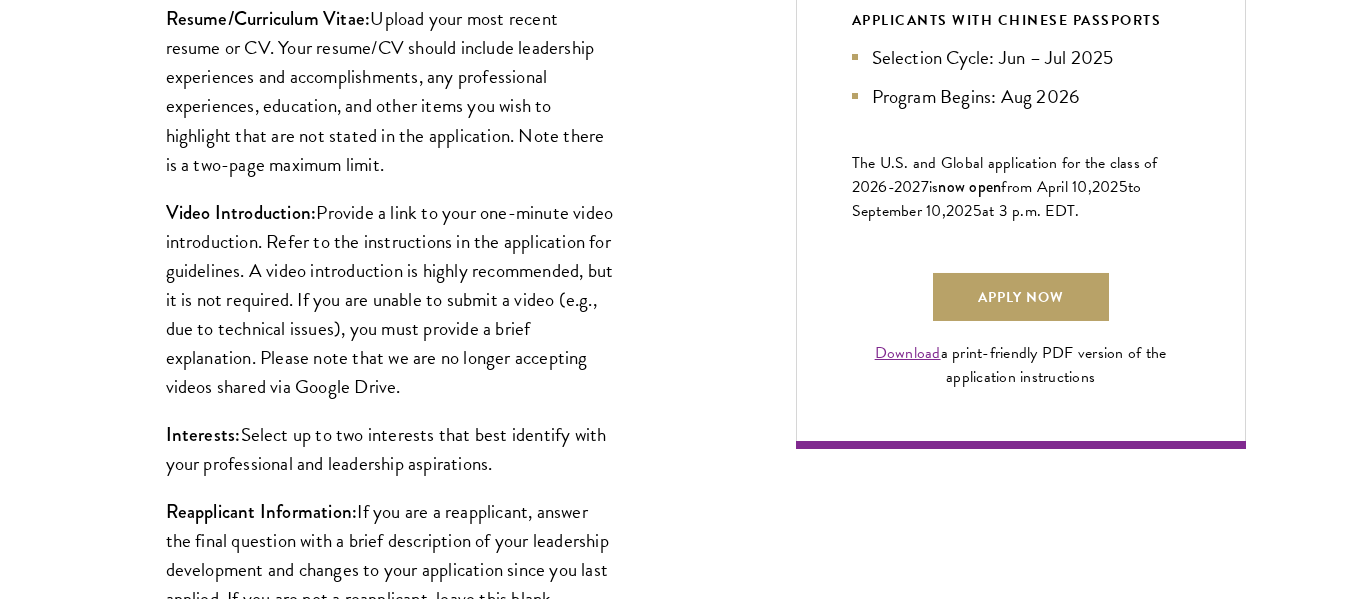 click on "Video Introduction:  Provide a link to your one-minute video introduction. Refer to the instructions in the application for guidelines. A video introduction is highly recommended, but it is not required. If you are unable to submit a video (e.g., due to technical issues), you must provide a brief explanation. Please note that we are no longer accepting videos shared via Google Drive." at bounding box center (391, 299) 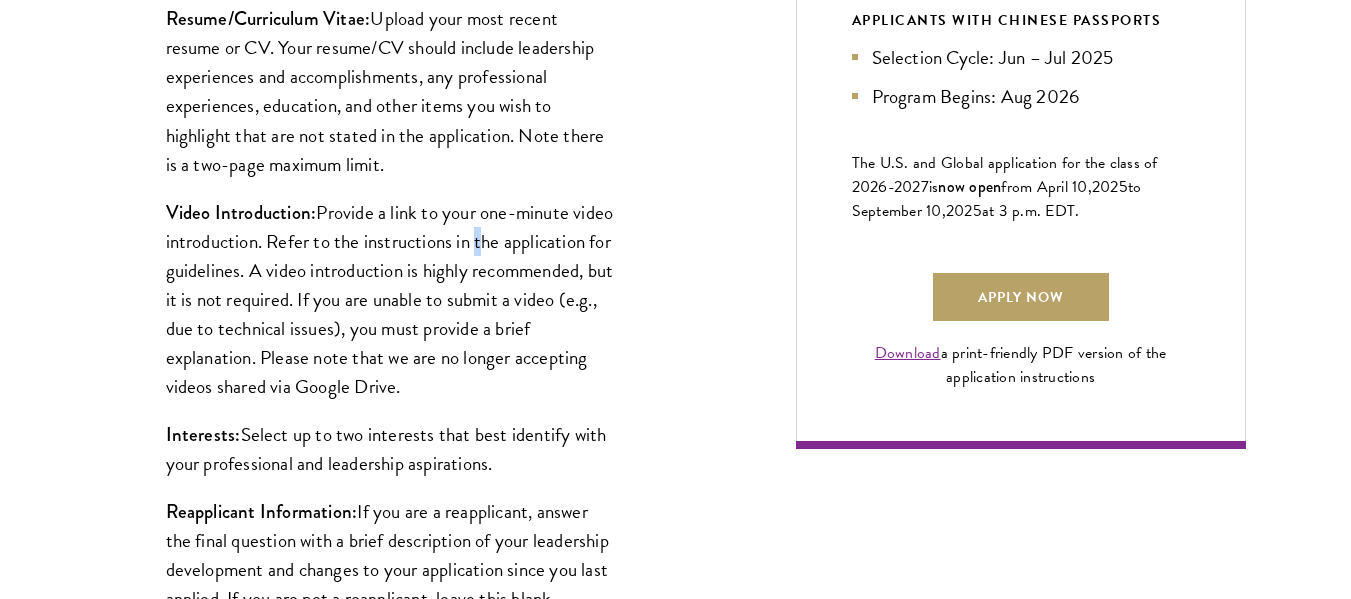 click on "Video Introduction:  Provide a link to your one-minute video introduction. Refer to the instructions in the application for guidelines. A video introduction is highly recommended, but it is not required. If you are unable to submit a video (e.g., due to technical issues), you must provide a brief explanation. Please note that we are no longer accepting videos shared via Google Drive." at bounding box center [391, 299] 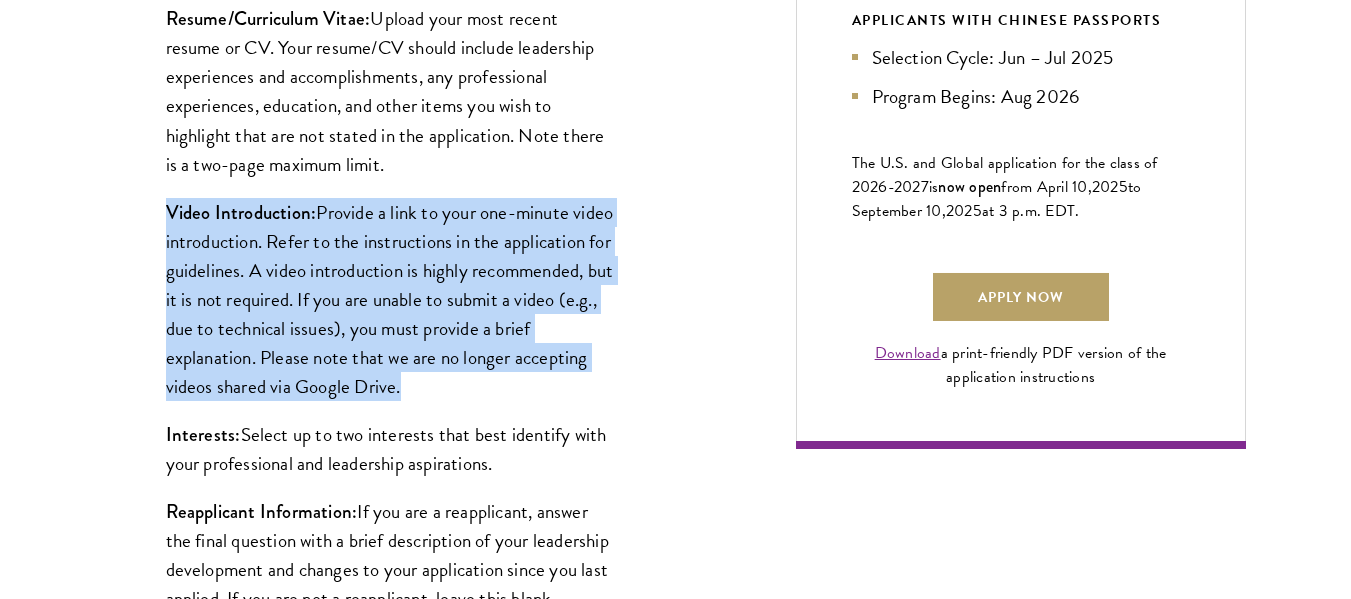 click on "Video Introduction:  Provide a link to your one-minute video introduction. Refer to the instructions in the application for guidelines. A video introduction is highly recommended, but it is not required. If you are unable to submit a video (e.g., due to technical issues), you must provide a brief explanation. Please note that we are no longer accepting videos shared via Google Drive." at bounding box center [391, 299] 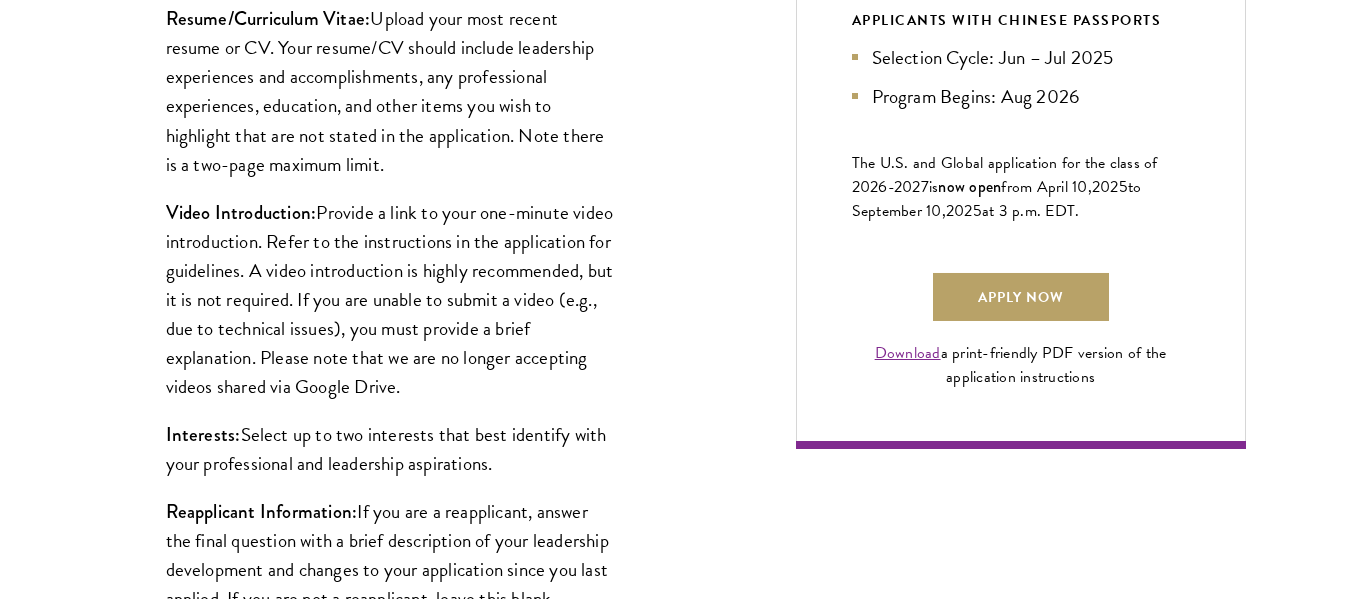 click on "Video Introduction:  Provide a link to your one-minute video introduction. Refer to the instructions in the application for guidelines. A video introduction is highly recommended, but it is not required. If you are unable to submit a video (e.g., due to technical issues), you must provide a brief explanation. Please note that we are no longer accepting videos shared via Google Drive." at bounding box center [391, 299] 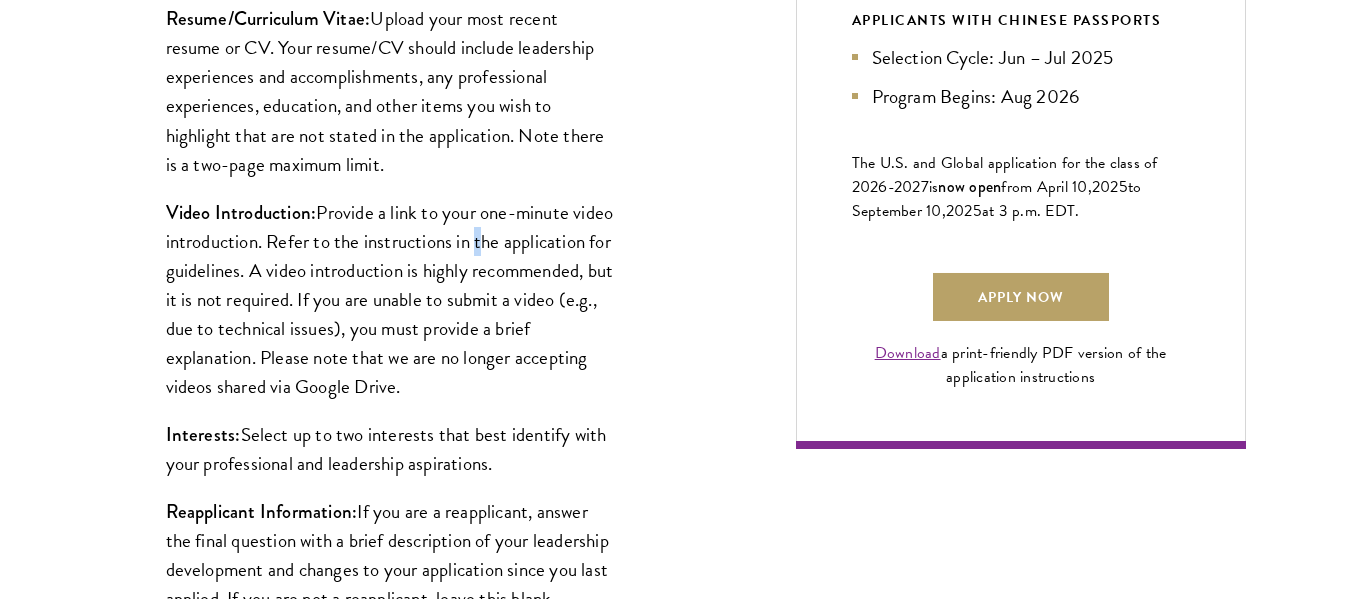 click on "Video Introduction:  Provide a link to your one-minute video introduction. Refer to the instructions in the application for guidelines. A video introduction is highly recommended, but it is not required. If you are unable to submit a video (e.g., due to technical issues), you must provide a brief explanation. Please note that we are no longer accepting videos shared via Google Drive." at bounding box center [391, 299] 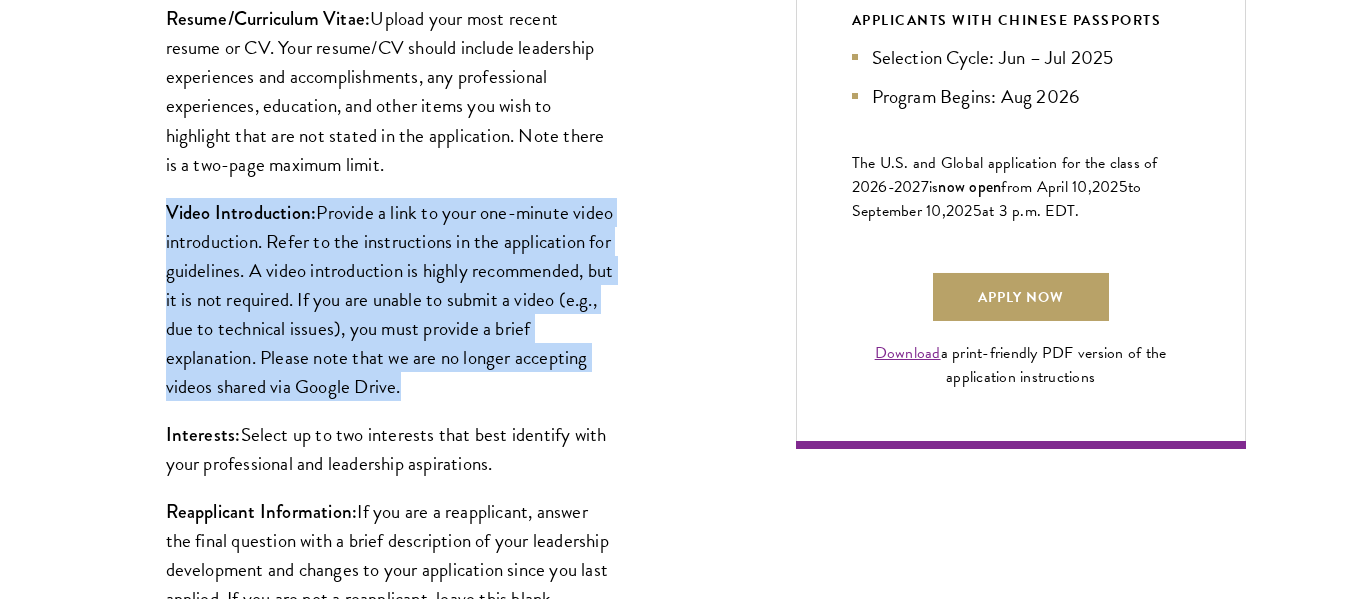 click on "Video Introduction:  Provide a link to your one-minute video introduction. Refer to the instructions in the application for guidelines. A video introduction is highly recommended, but it is not required. If you are unable to submit a video (e.g., due to technical issues), you must provide a brief explanation. Please note that we are no longer accepting videos shared via Google Drive." at bounding box center (391, 299) 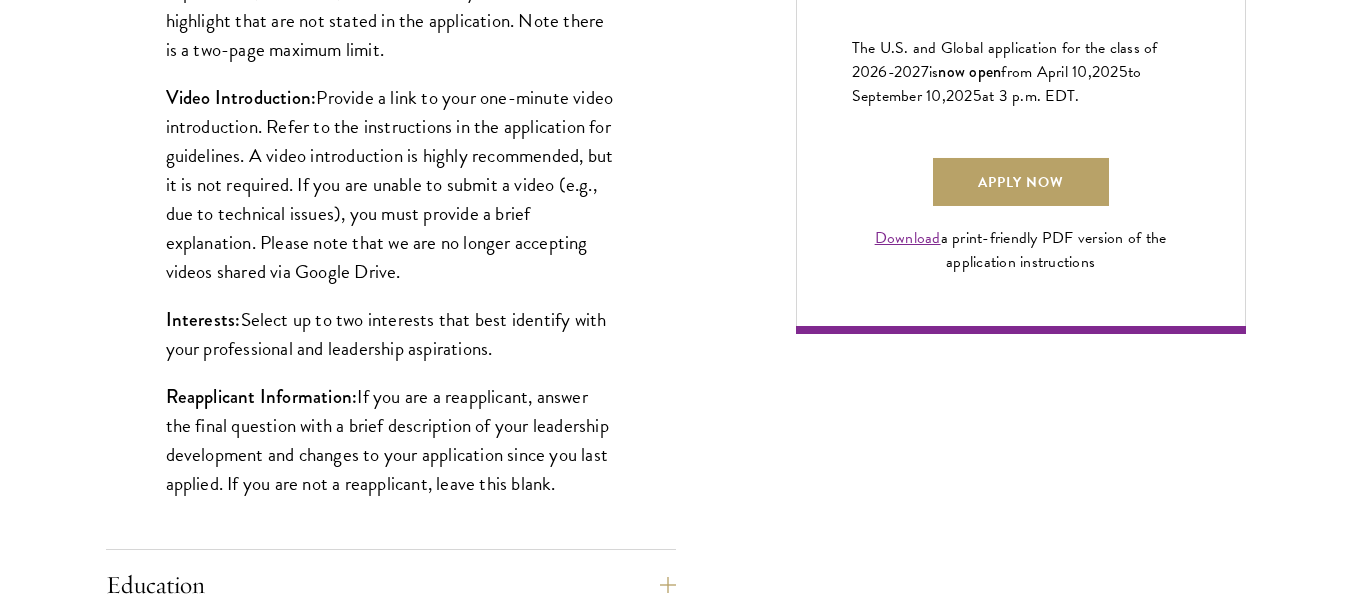 scroll, scrollTop: 1576, scrollLeft: 0, axis: vertical 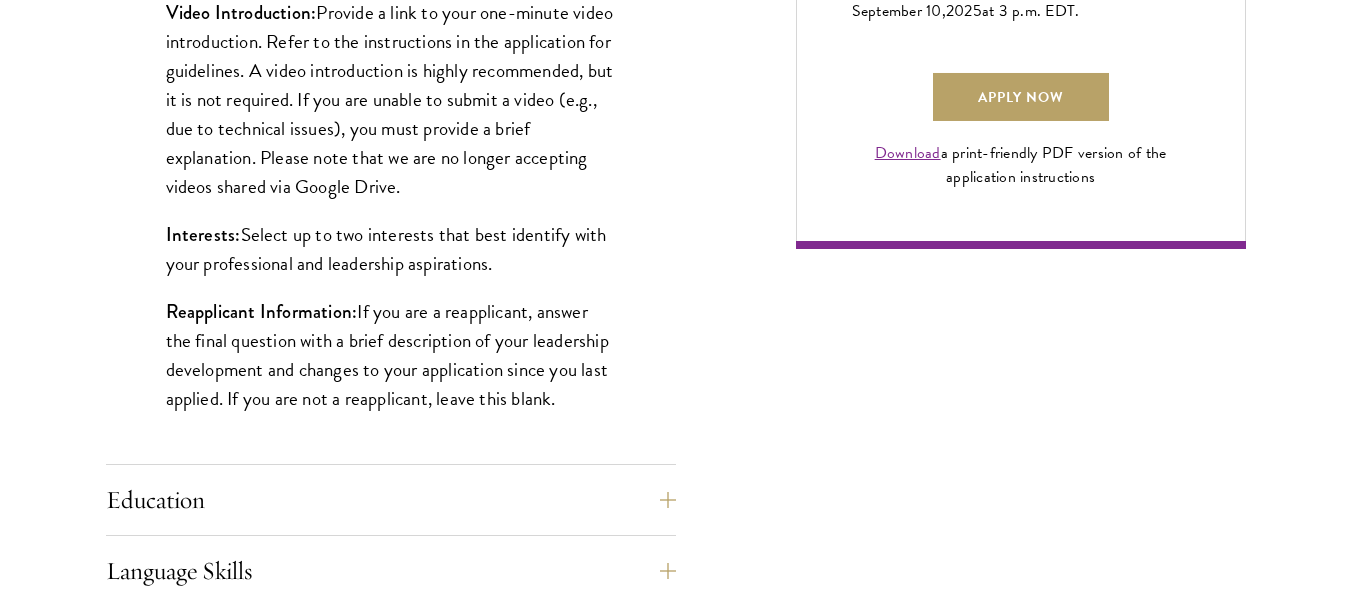 click on "Interests:  Select up to two interests that best identify with your professional and leadership aspirations." at bounding box center [391, 249] 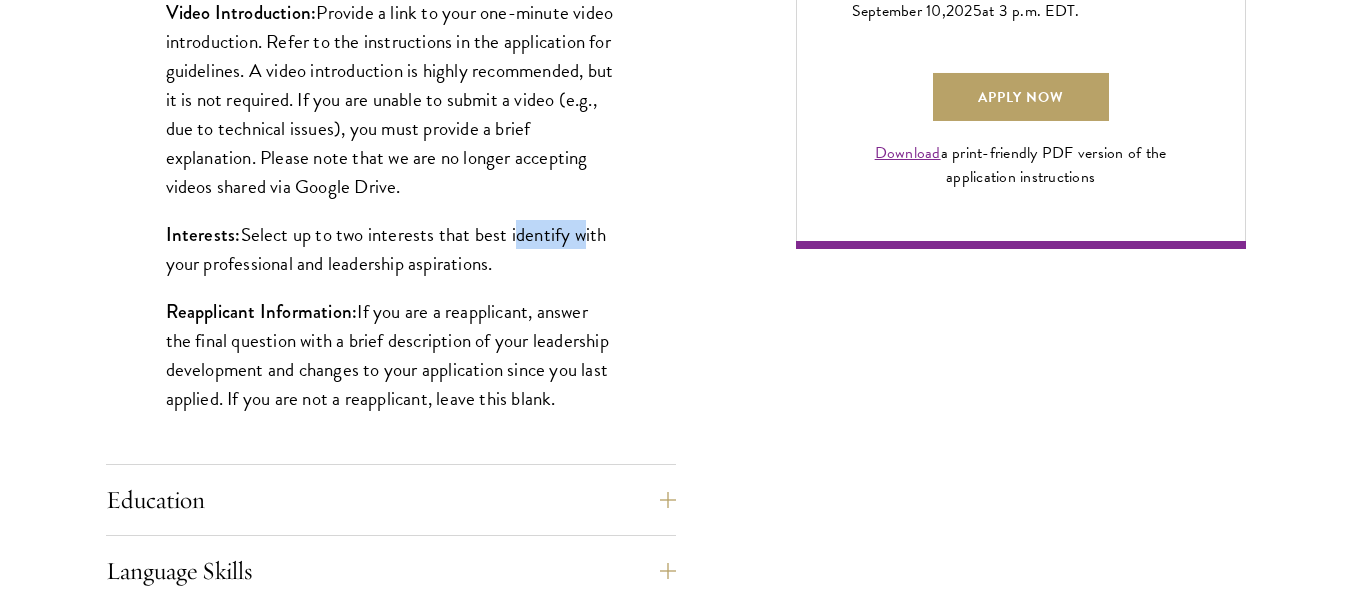 click on "Interests:  Select up to two interests that best identify with your professional and leadership aspirations." at bounding box center (391, 249) 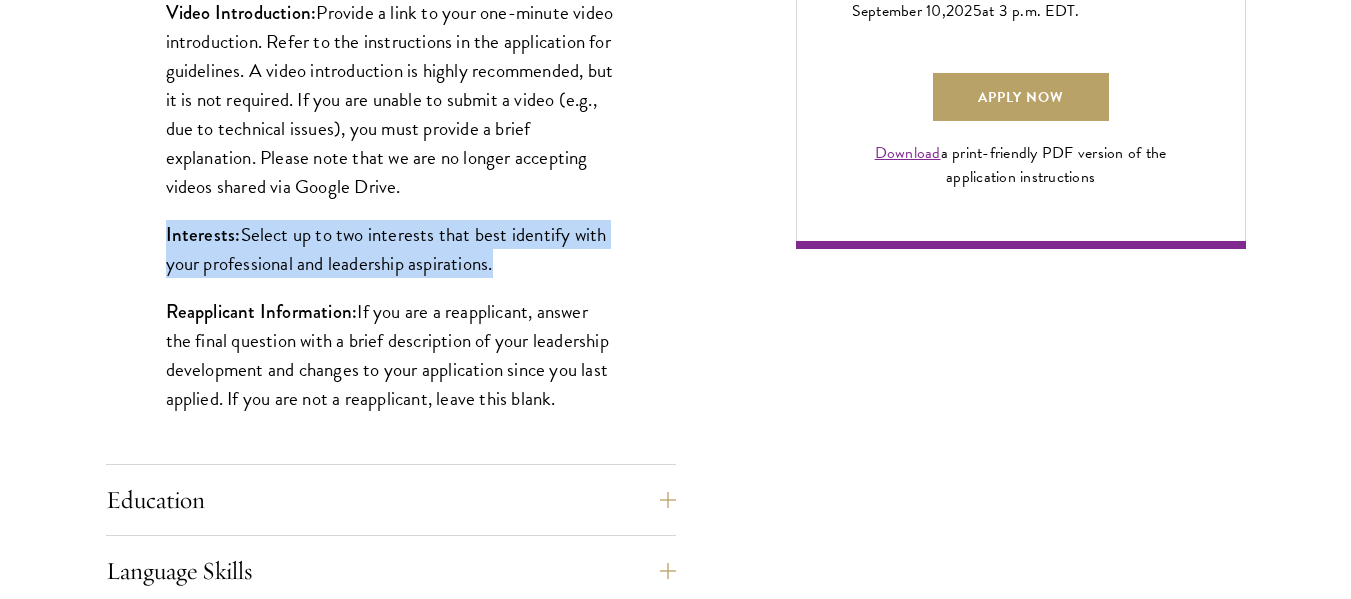 click on "Interests:  Select up to two interests that best identify with your professional and leadership aspirations." at bounding box center (391, 249) 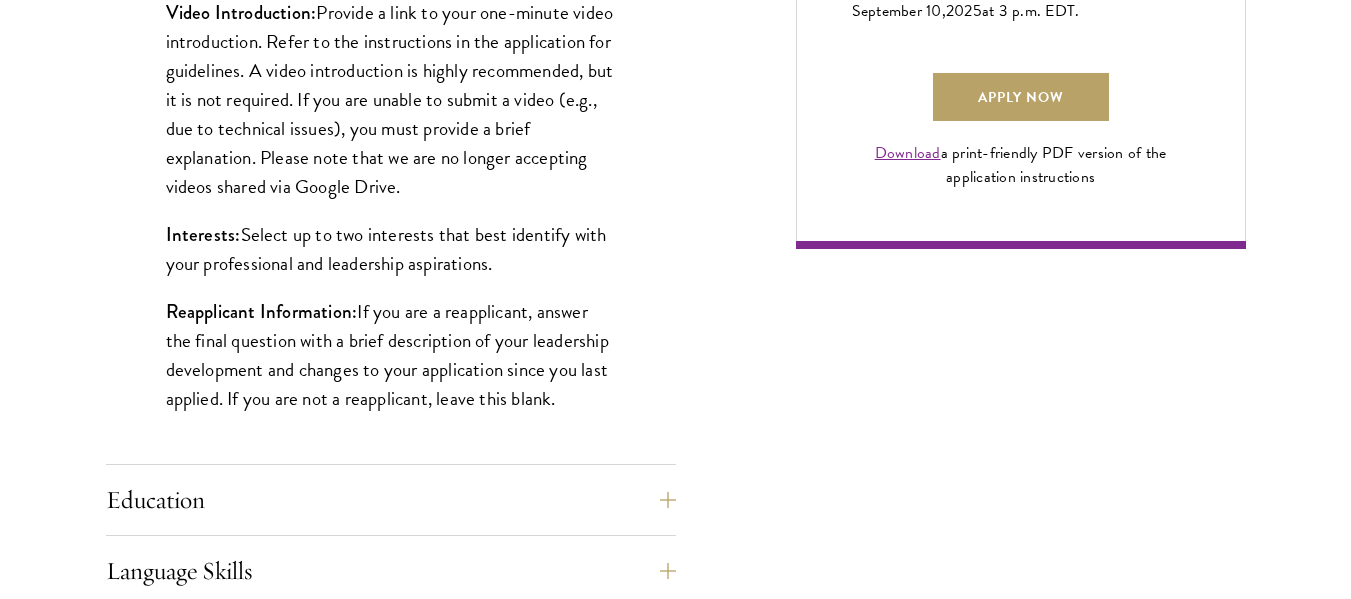 click on "Reapplicant Information:  If you are a reapplicant, answer the final question with a brief description of your leadership development and changes to your application since you last applied. If you are not a reapplicant, leave this blank." at bounding box center [391, 355] 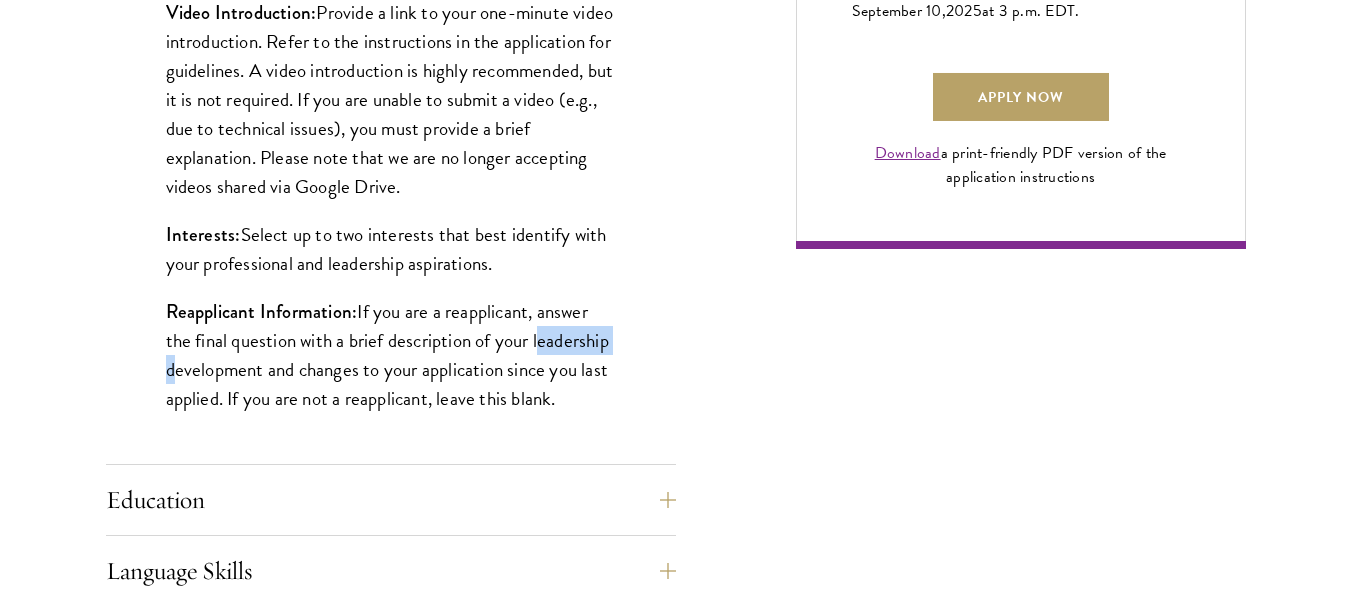 click on "Reapplicant Information:  If you are a reapplicant, answer the final question with a brief description of your leadership development and changes to your application since you last applied. If you are not a reapplicant, leave this blank." at bounding box center (391, 355) 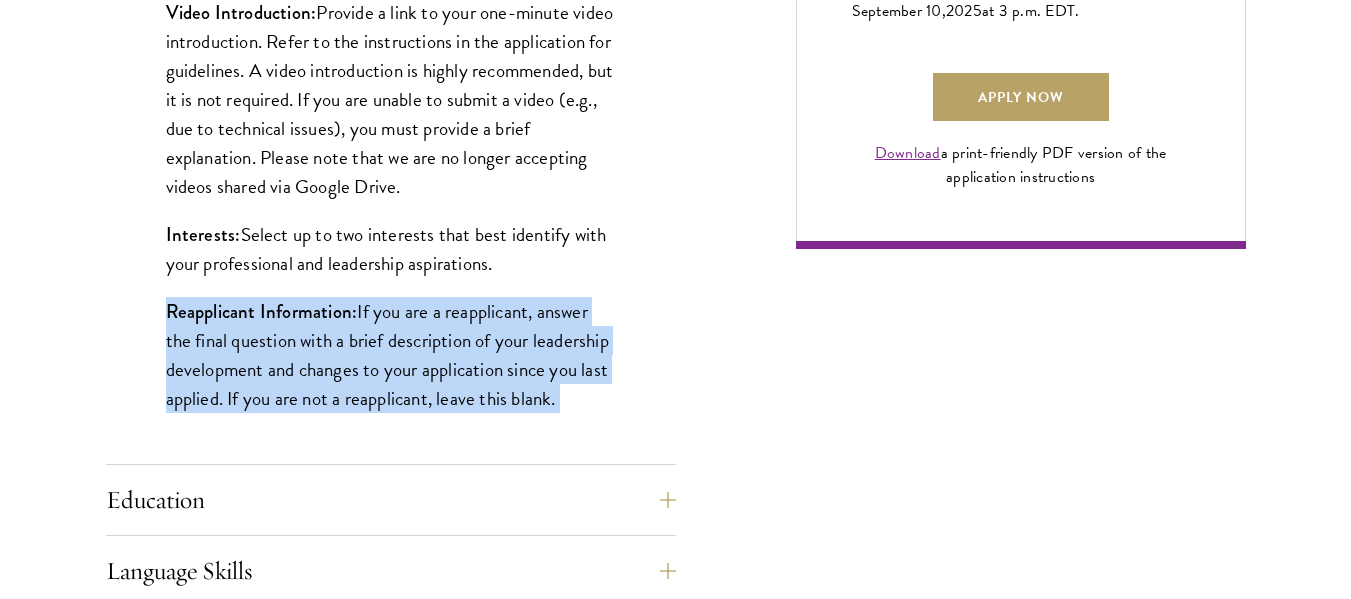 click on "Reapplicant Information:  If you are a reapplicant, answer the final question with a brief description of your leadership development and changes to your application since you last applied. If you are not a reapplicant, leave this blank." at bounding box center [391, 355] 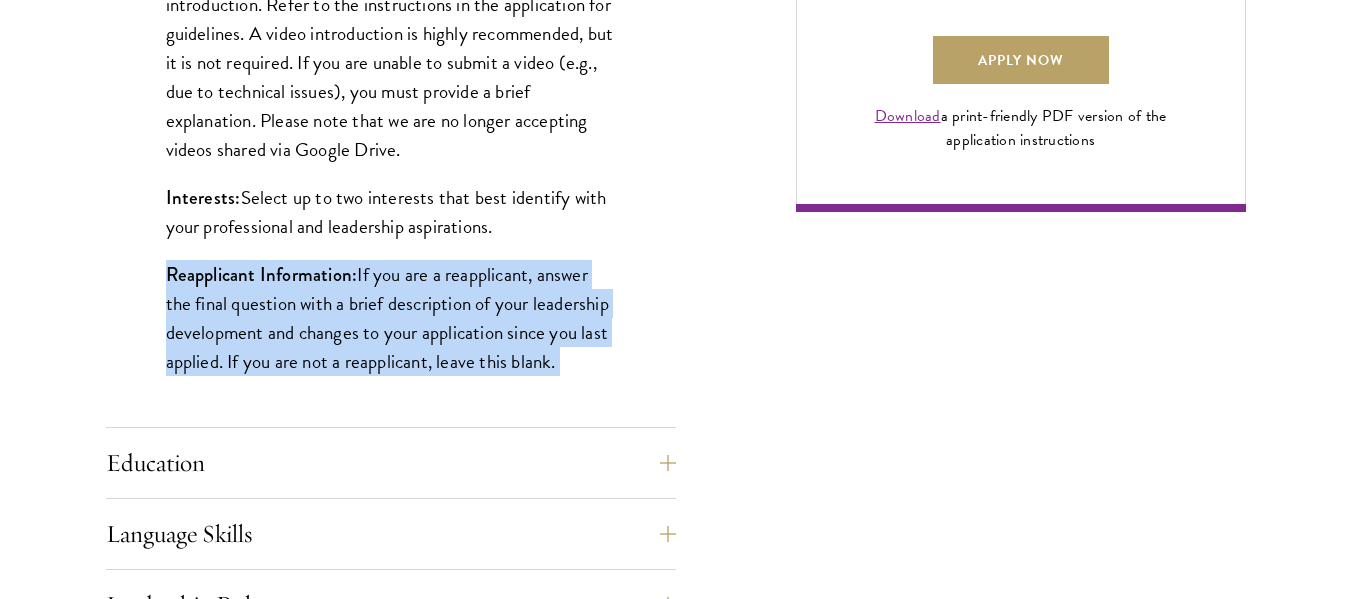 scroll, scrollTop: 1616, scrollLeft: 0, axis: vertical 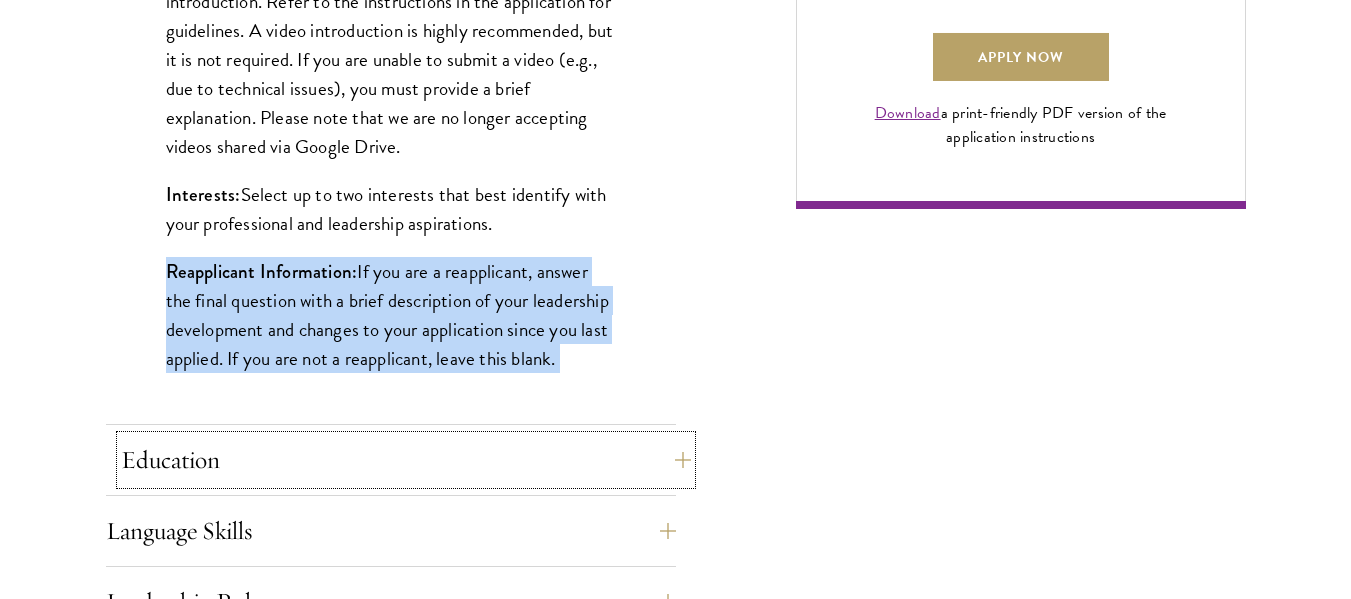 click on "Education" at bounding box center [406, 460] 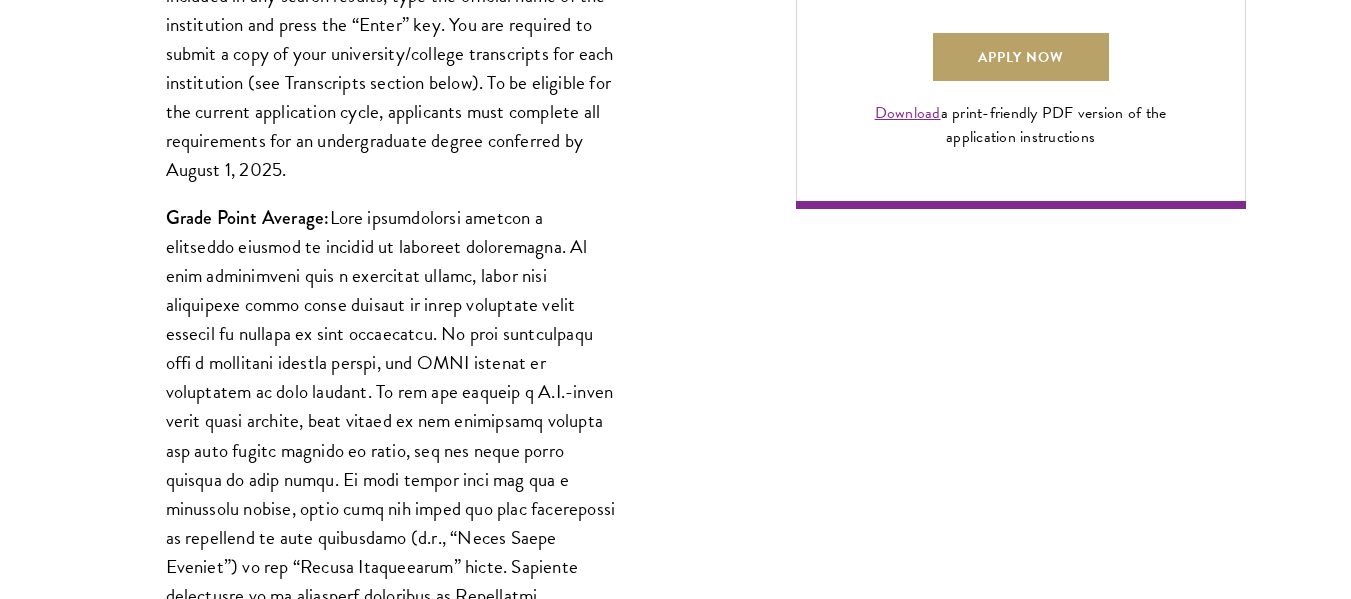 click on "Application Home Page
The online application form must be completed in English. All requirements must be submitted electronically; we do not accept materials via email or mail.
To begin, create an account to start a new application. The email address provided to create your account will be used for all correspondence about your admissions status. After creating an account, a system-generated email will be sent to you with a temporary PIN to activate your account. If you do not receive this email immediately, check your spam/junk folders. Add  admissions@schwarzmanscholars.org  to your safe senders list.
Once you have created an account, click “Start New Application” to begin your application. You do not have to complete your application in one sitting; you may access and continue your work as frequently as needed before final submission. To save your work, click on the “Continue” button.
Personal Information
." at bounding box center [676, 963] 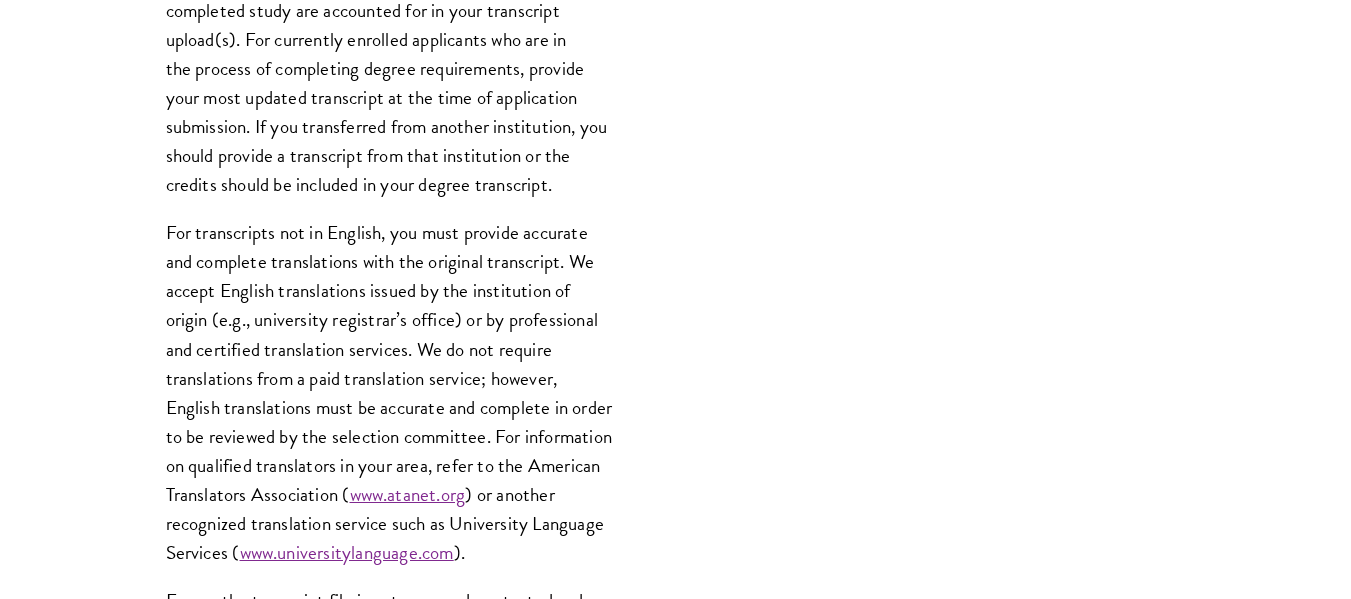 scroll, scrollTop: 2736, scrollLeft: 0, axis: vertical 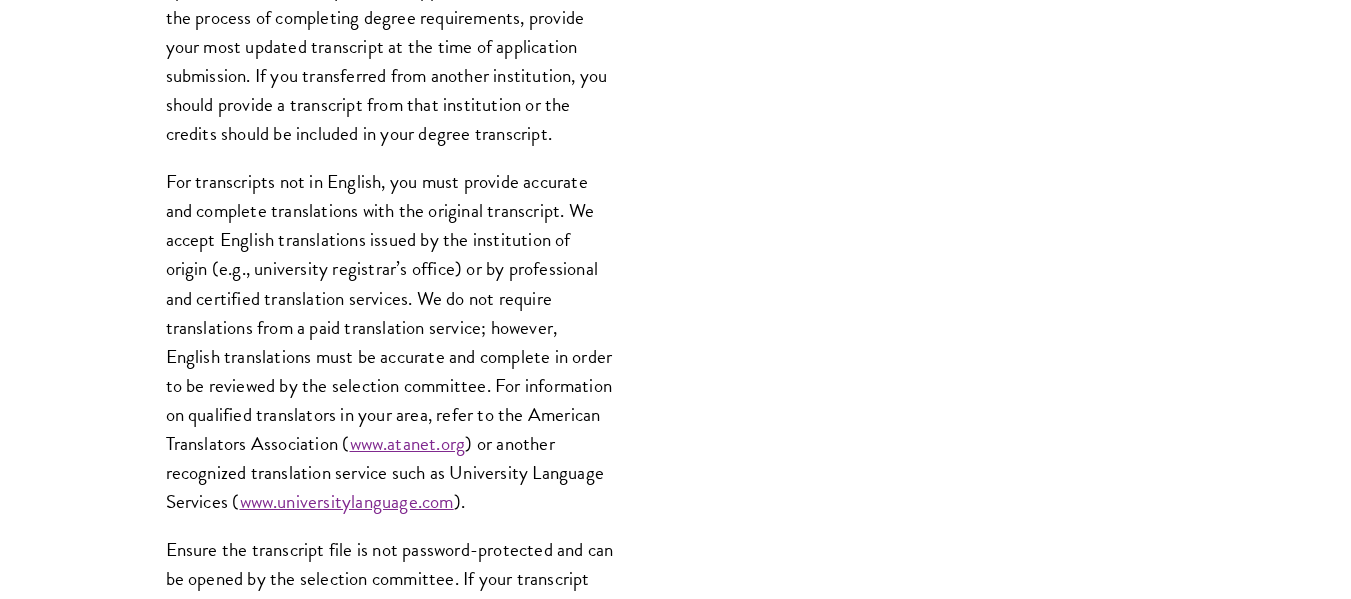 click on "List  only  undergraduate and graduate degrees completed (or on track to complete) at the time of application. Do not list any education programs where you did not earn a degree (e.g., short-term study, certificate programs, study abroad, etc). Instead, include non-degree education on your Resume/CV.
Add Institution:
Grade Point Average:
Transcripts:  You are required to upload a transcript for each undergraduate and graduate degree you attended. Your transcript must include your full name, institution name, and, if applicable, the degree conferred and conferral date. If you received study abroad credit during your degree, we do not require a study abroad transcript if those credits are included on your degree transcript. If they are not, upload the study abroad transcript in addition to your degree transcript. It is your responsibility to ensure all semesters of completed study are accounted for in your transcript upload(s). For currently enrolled applicants who are in
www.atanet.org )." at bounding box center (391, -418) 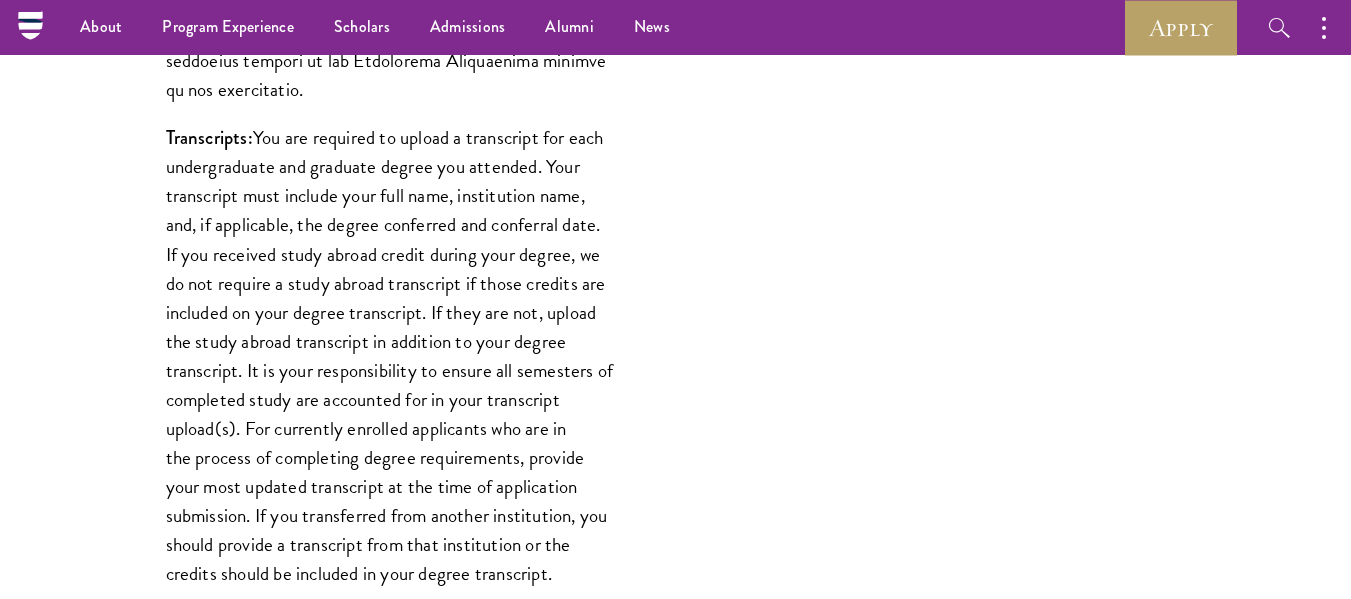 scroll, scrollTop: 2256, scrollLeft: 0, axis: vertical 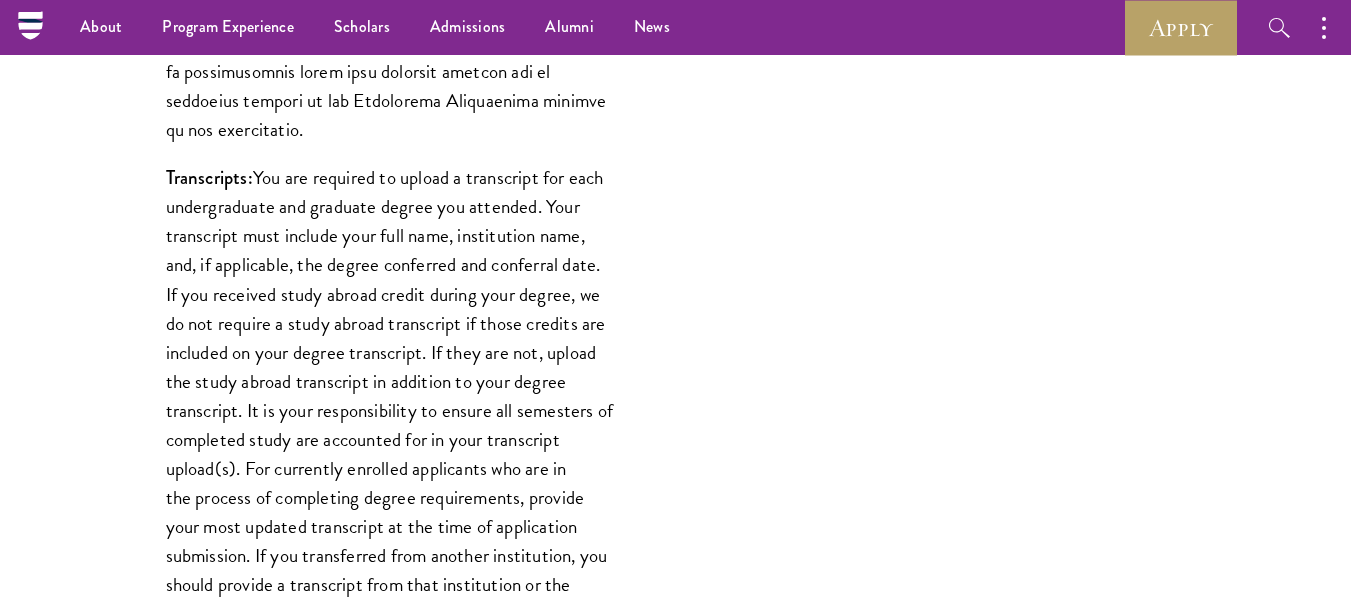 click on "List  only  undergraduate and graduate degrees completed (or on track to complete) at the time of application. Do not list any education programs where you did not earn a degree (e.g., short-term study, certificate programs, study abroad, etc). Instead, include non-degree education on your Resume/CV.
Add Institution:
Grade Point Average:
Transcripts:  You are required to upload a transcript for each undergraduate and graduate degree you attended. Your transcript must include your full name, institution name, and, if applicable, the degree conferred and conferral date. If you received study abroad credit during your degree, we do not require a study abroad transcript if those credits are included on your degree transcript. If they are not, upload the study abroad transcript in addition to your degree transcript. It is your responsibility to ensure all semesters of completed study are accounted for in your transcript upload(s). For currently enrolled applicants who are in
www.atanet.org )." at bounding box center [391, 62] 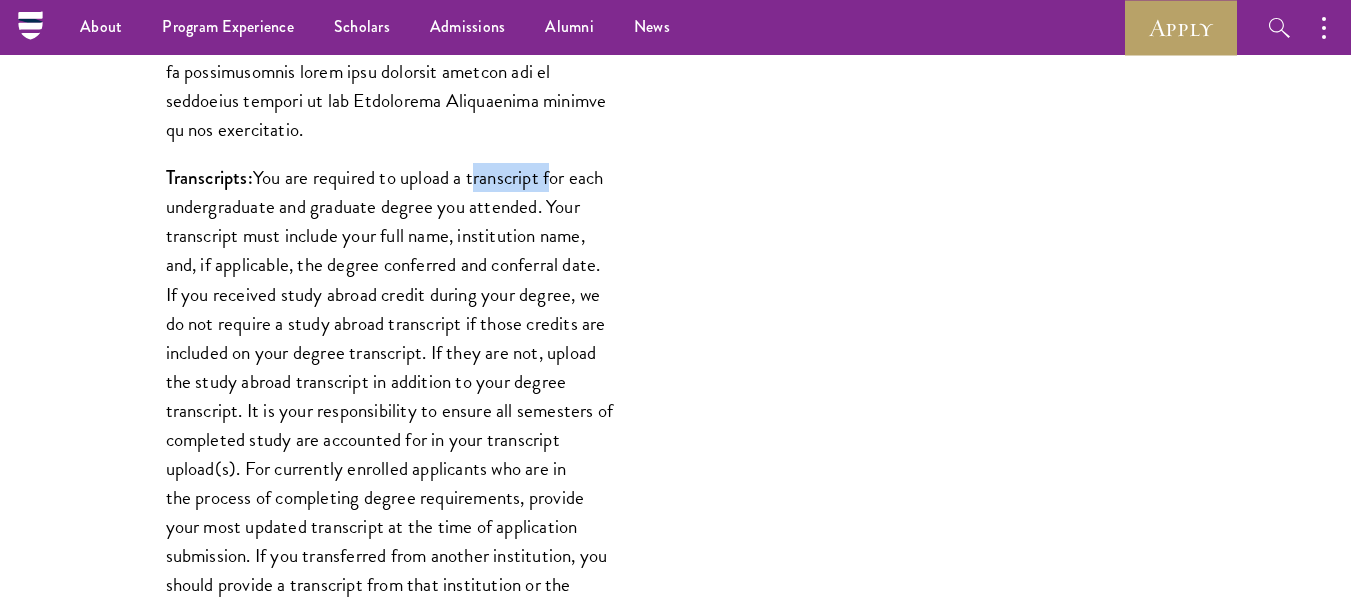 click on "List  only  undergraduate and graduate degrees completed (or on track to complete) at the time of application. Do not list any education programs where you did not earn a degree (e.g., short-term study, certificate programs, study abroad, etc). Instead, include non-degree education on your Resume/CV.
Add Institution:
Grade Point Average:
Transcripts:  You are required to upload a transcript for each undergraduate and graduate degree you attended. Your transcript must include your full name, institution name, and, if applicable, the degree conferred and conferral date. If you received study abroad credit during your degree, we do not require a study abroad transcript if those credits are included on your degree transcript. If they are not, upload the study abroad transcript in addition to your degree transcript. It is your responsibility to ensure all semesters of completed study are accounted for in your transcript upload(s). For currently enrolled applicants who are in
www.atanet.org )." at bounding box center [391, 62] 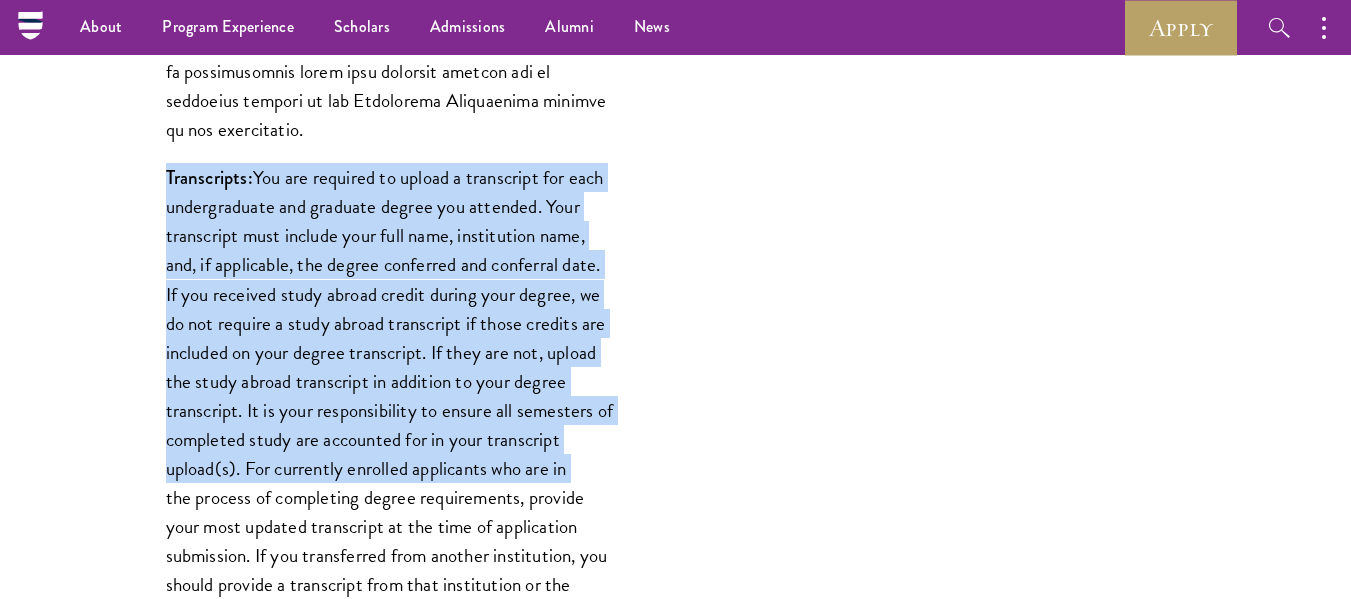click on "List  only  undergraduate and graduate degrees completed (or on track to complete) at the time of application. Do not list any education programs where you did not earn a degree (e.g., short-term study, certificate programs, study abroad, etc). Instead, include non-degree education on your Resume/CV.
Add Institution:
Grade Point Average:
Transcripts:  You are required to upload a transcript for each undergraduate and graduate degree you attended. Your transcript must include your full name, institution name, and, if applicable, the degree conferred and conferral date. If you received study abroad credit during your degree, we do not require a study abroad transcript if those credits are included on your degree transcript. If they are not, upload the study abroad transcript in addition to your degree transcript. It is your responsibility to ensure all semesters of completed study are accounted for in your transcript upload(s). For currently enrolled applicants who are in
www.atanet.org )." at bounding box center (391, 62) 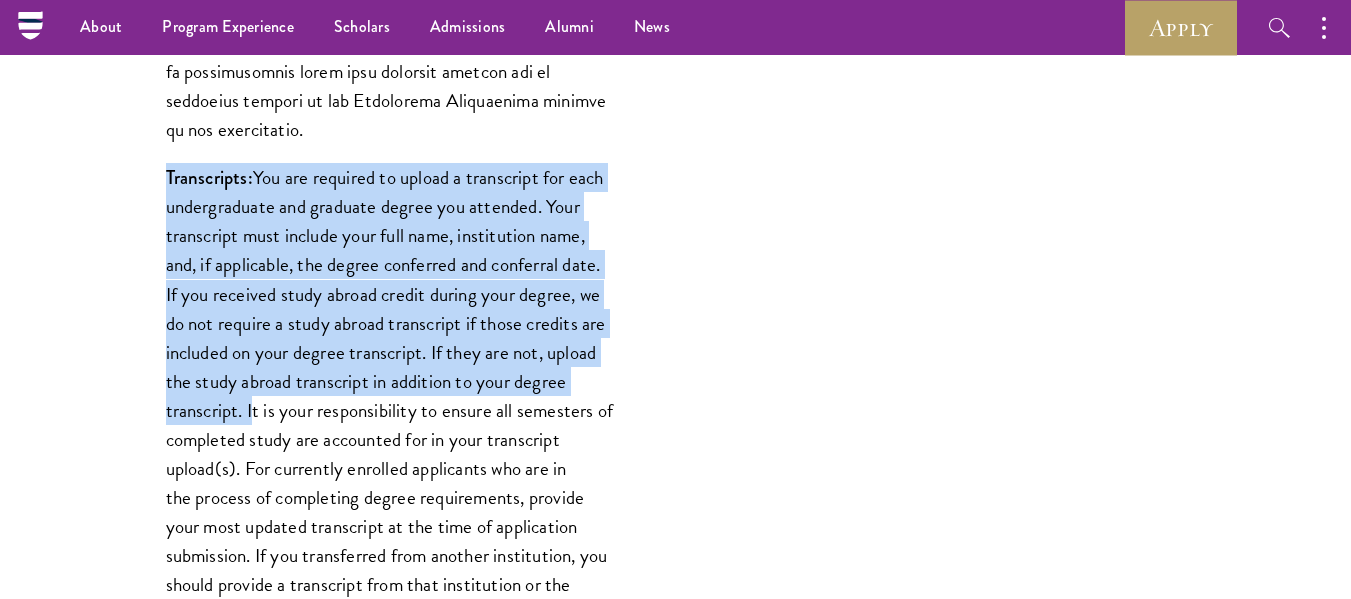 drag, startPoint x: 154, startPoint y: 141, endPoint x: 248, endPoint y: 386, distance: 262.4138 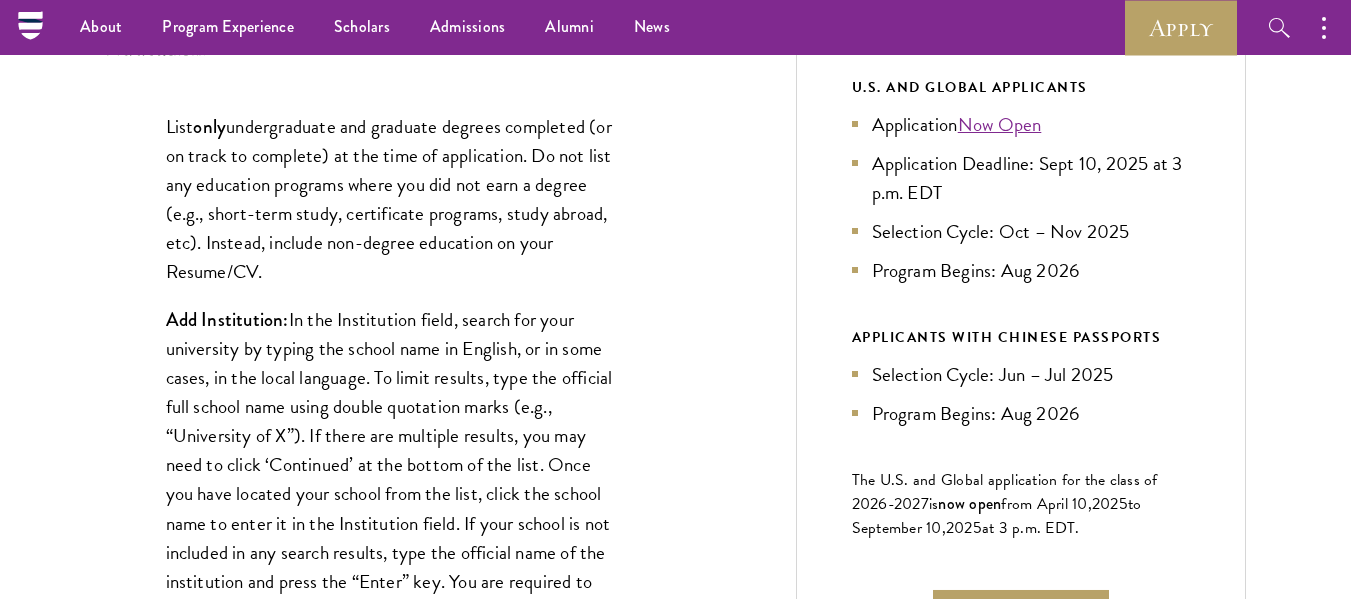 scroll, scrollTop: 1056, scrollLeft: 0, axis: vertical 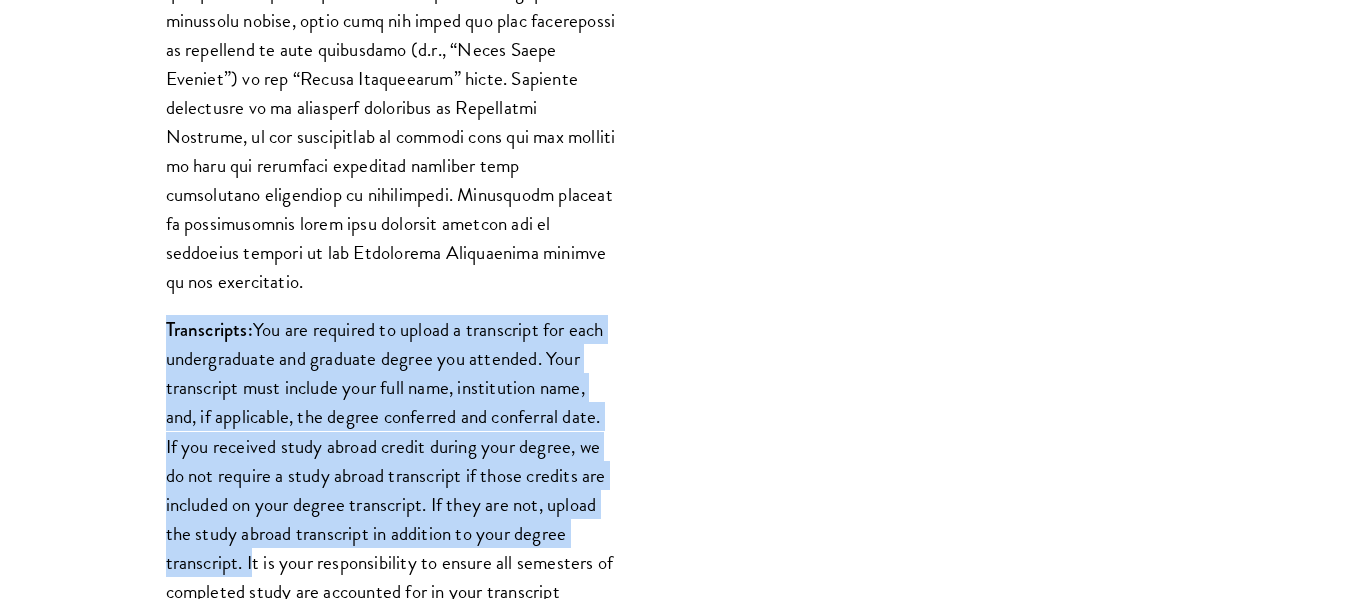 click on "Application Home Page
The online application form must be completed in English. All requirements must be submitted electronically; we do not accept materials via email or mail.
To begin, create an account to start a new application. The email address provided to create your account will be used for all correspondence about your admissions status. After creating an account, a system-generated email will be sent to you with a temporary PIN to activate your account. If you do not receive this email immediately, check your spam/junk folders. Add  admissions@schwarzmanscholars.org  to your safe senders list.
Once you have created an account, click “Start New Application” to begin your application. You do not have to complete your application in one sitting; you may access and continue your work as frequently as needed before final submission. To save your work, click on the “Continue” button.
Personal Information
." at bounding box center (676, 475) 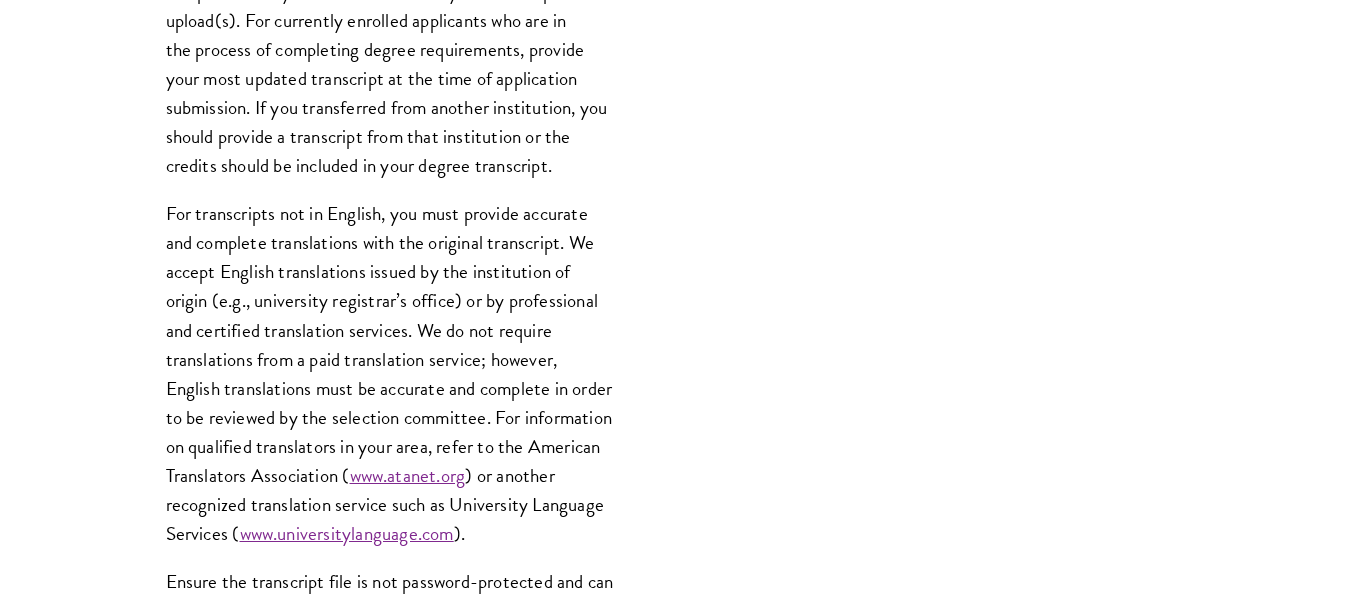 scroll, scrollTop: 2744, scrollLeft: 0, axis: vertical 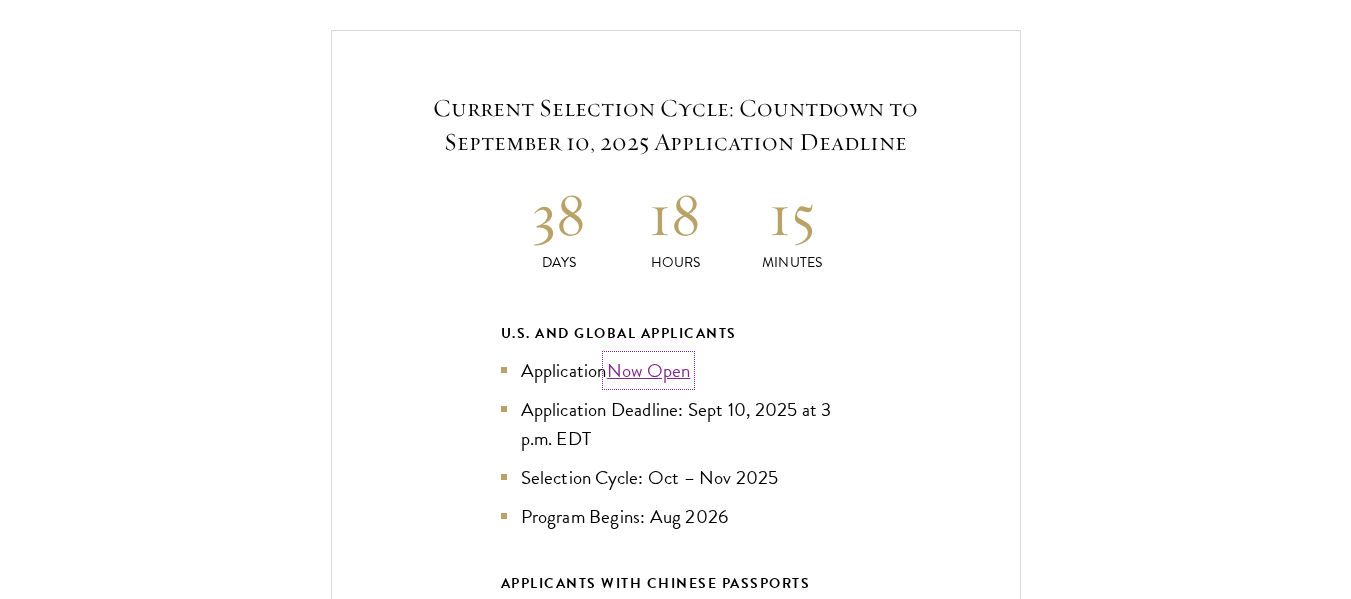 click on "Now Open" at bounding box center [649, 370] 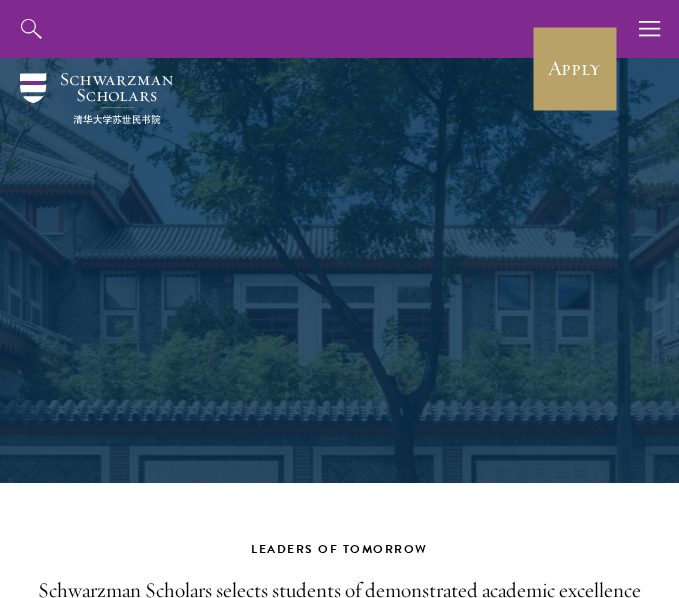 scroll, scrollTop: 0, scrollLeft: 0, axis: both 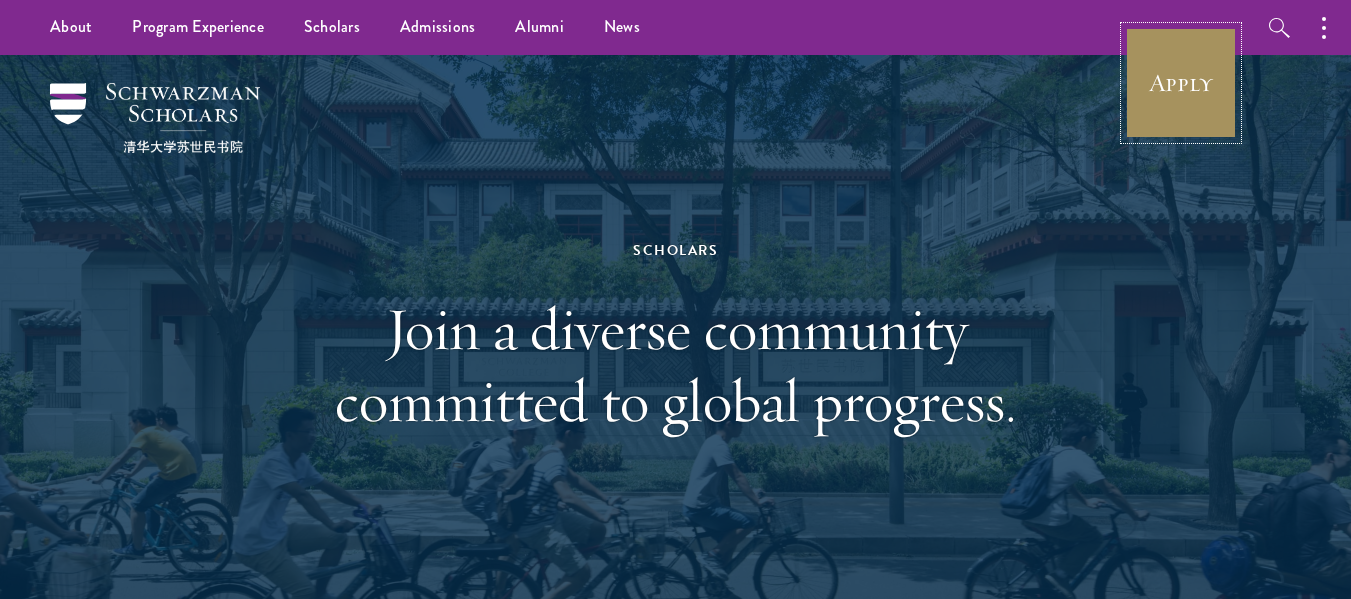 click on "Apply" at bounding box center (1181, 83) 